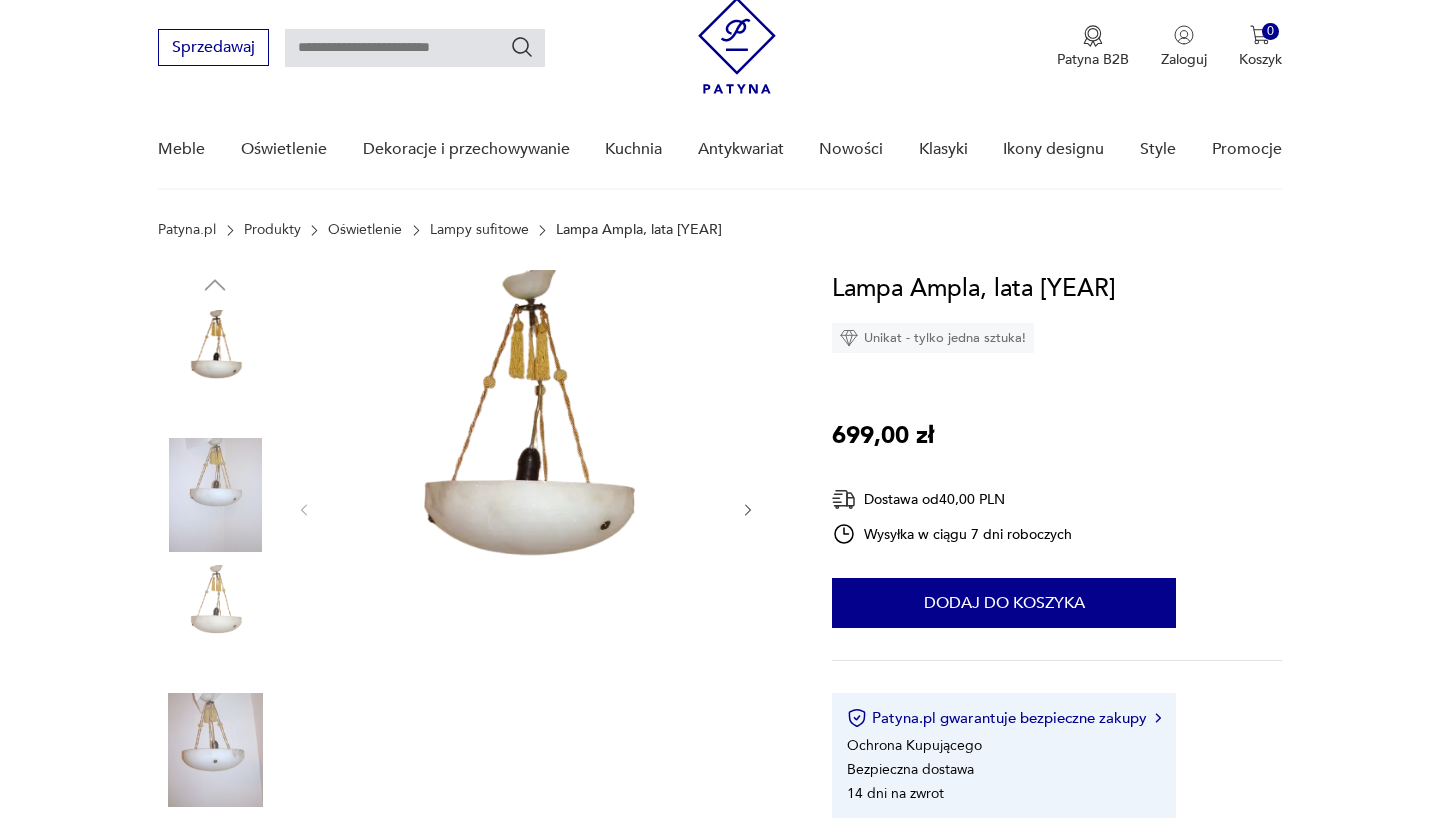 scroll, scrollTop: 0, scrollLeft: 0, axis: both 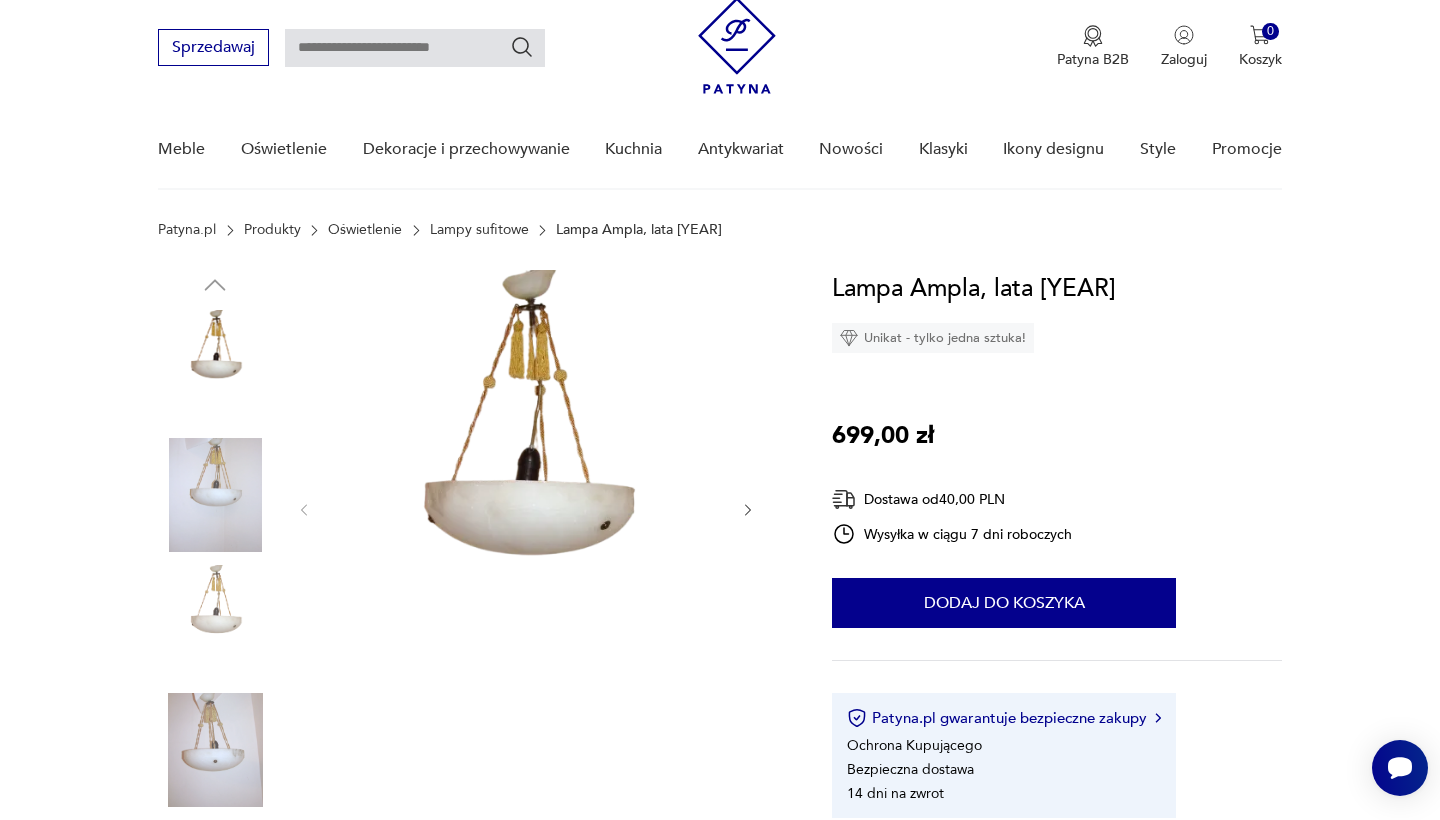 click at bounding box center (215, 495) 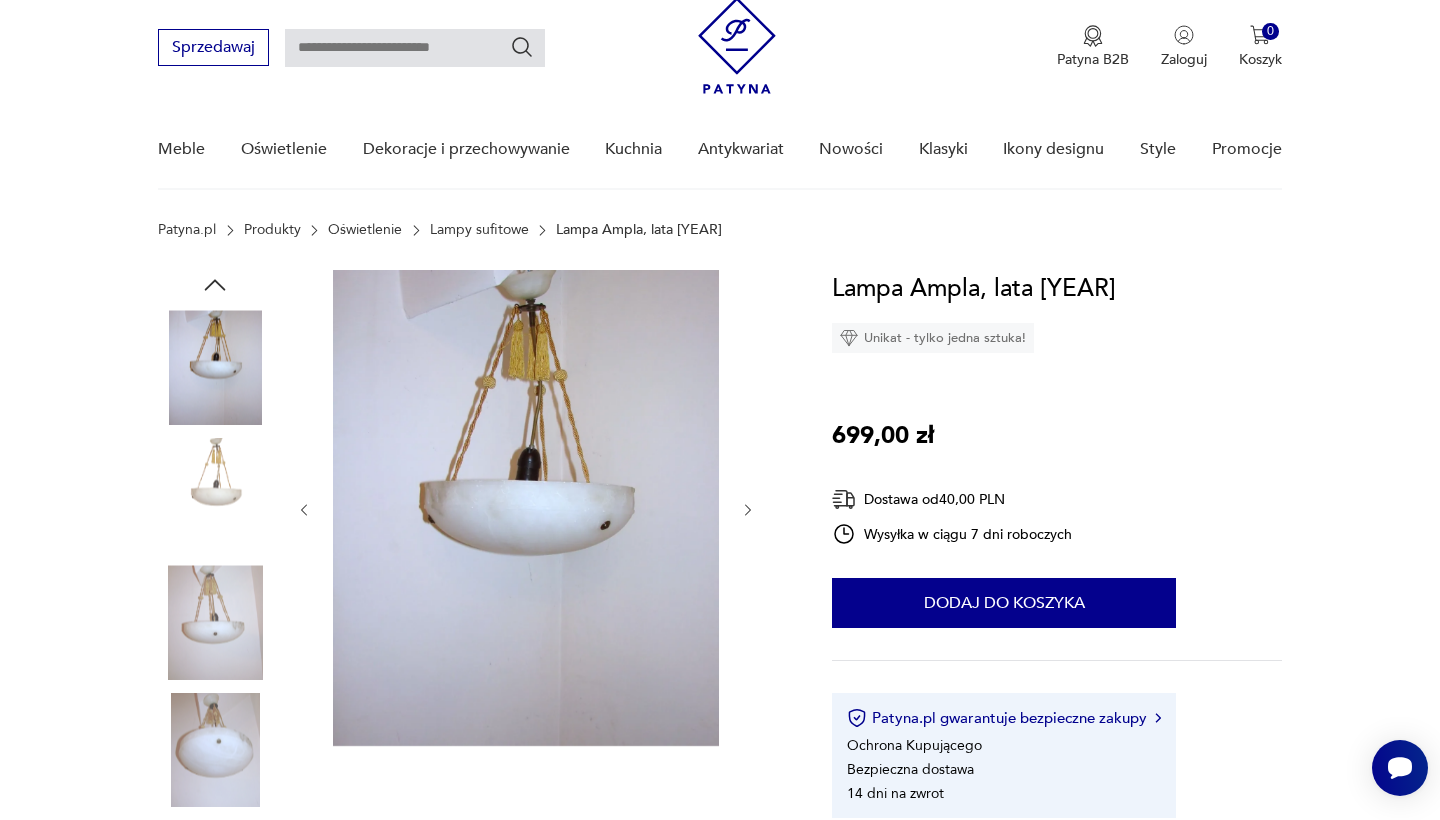 click at bounding box center [0, 0] 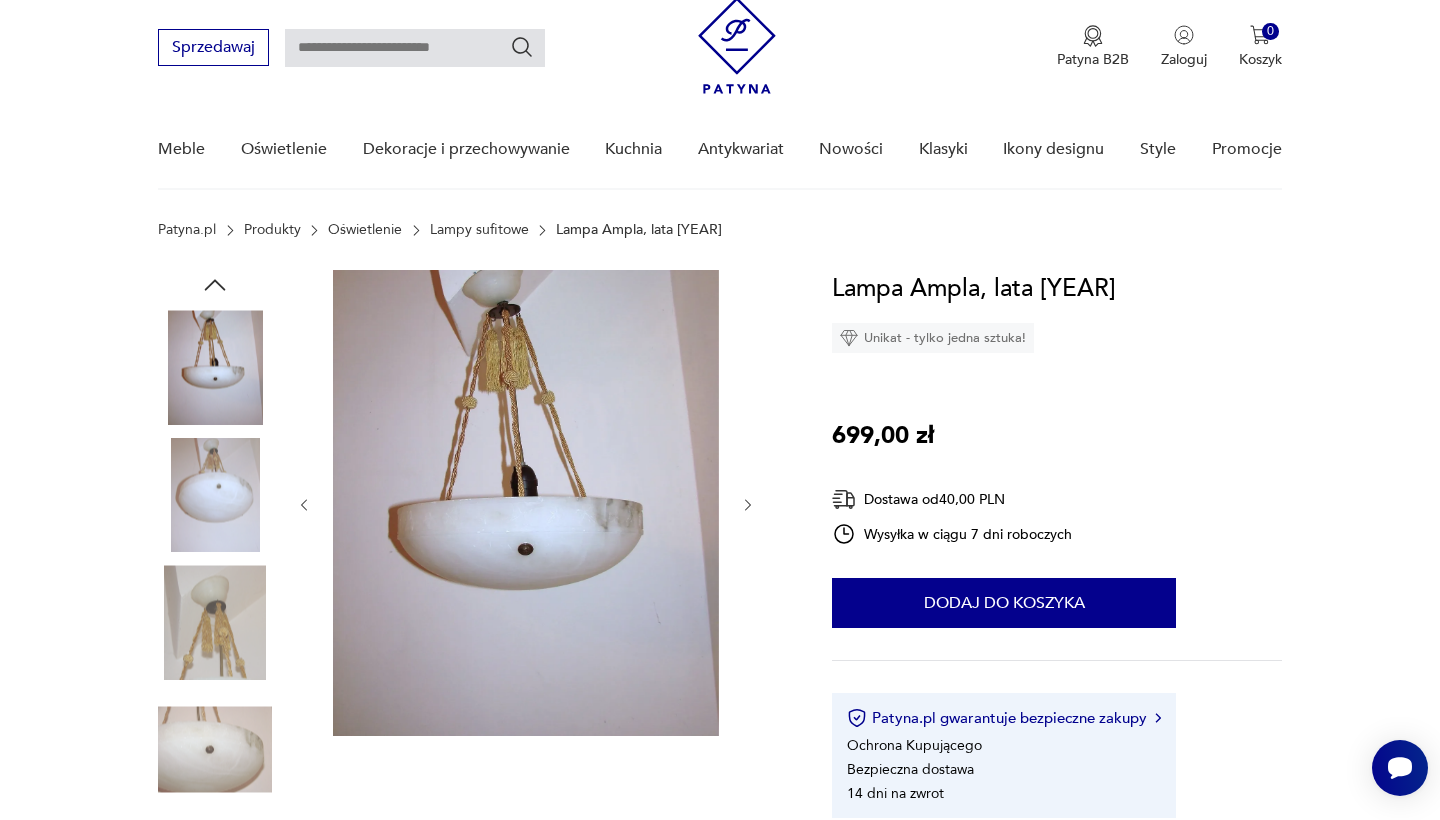 click at bounding box center (0, 0) 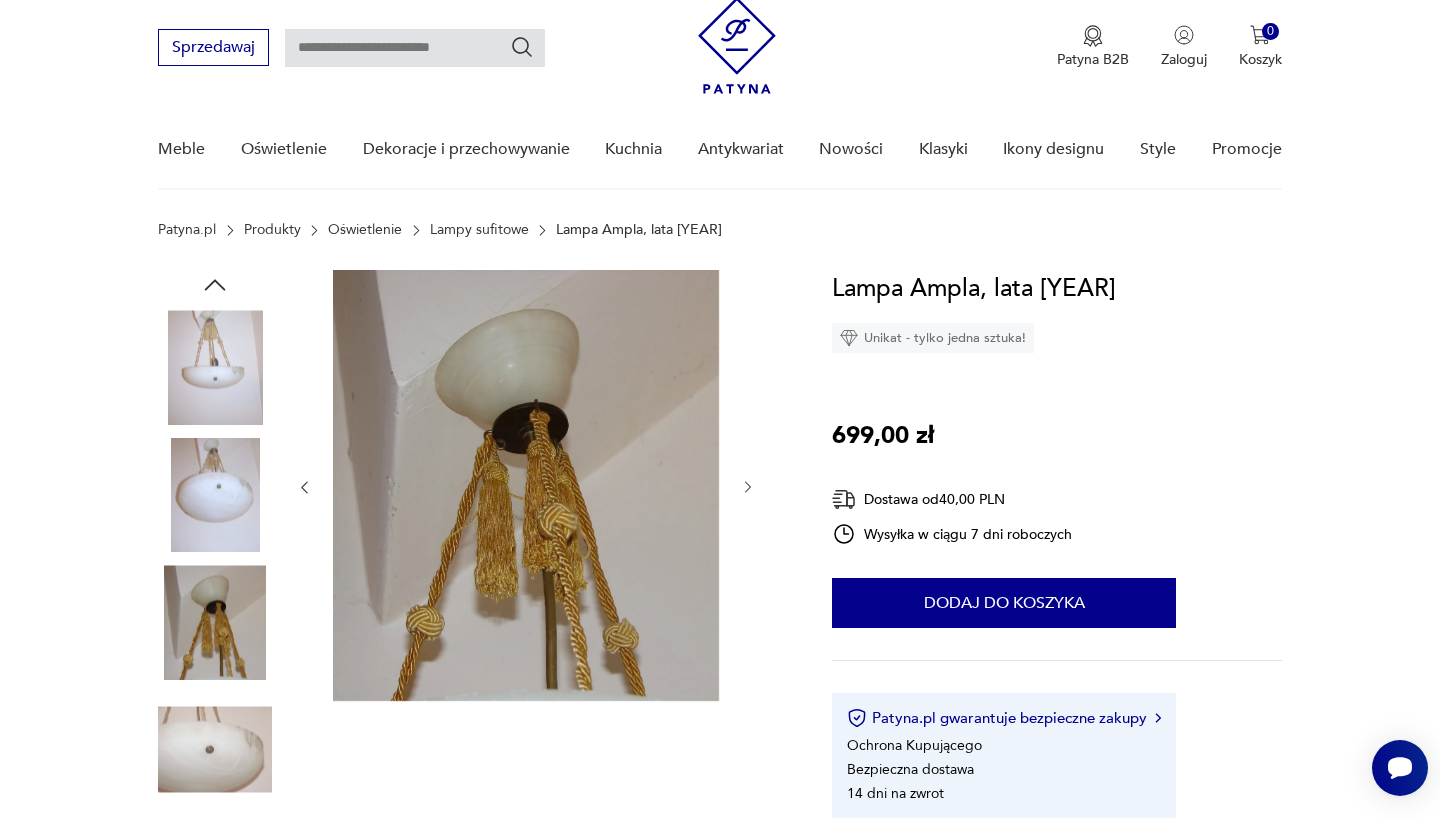 click at bounding box center [0, 0] 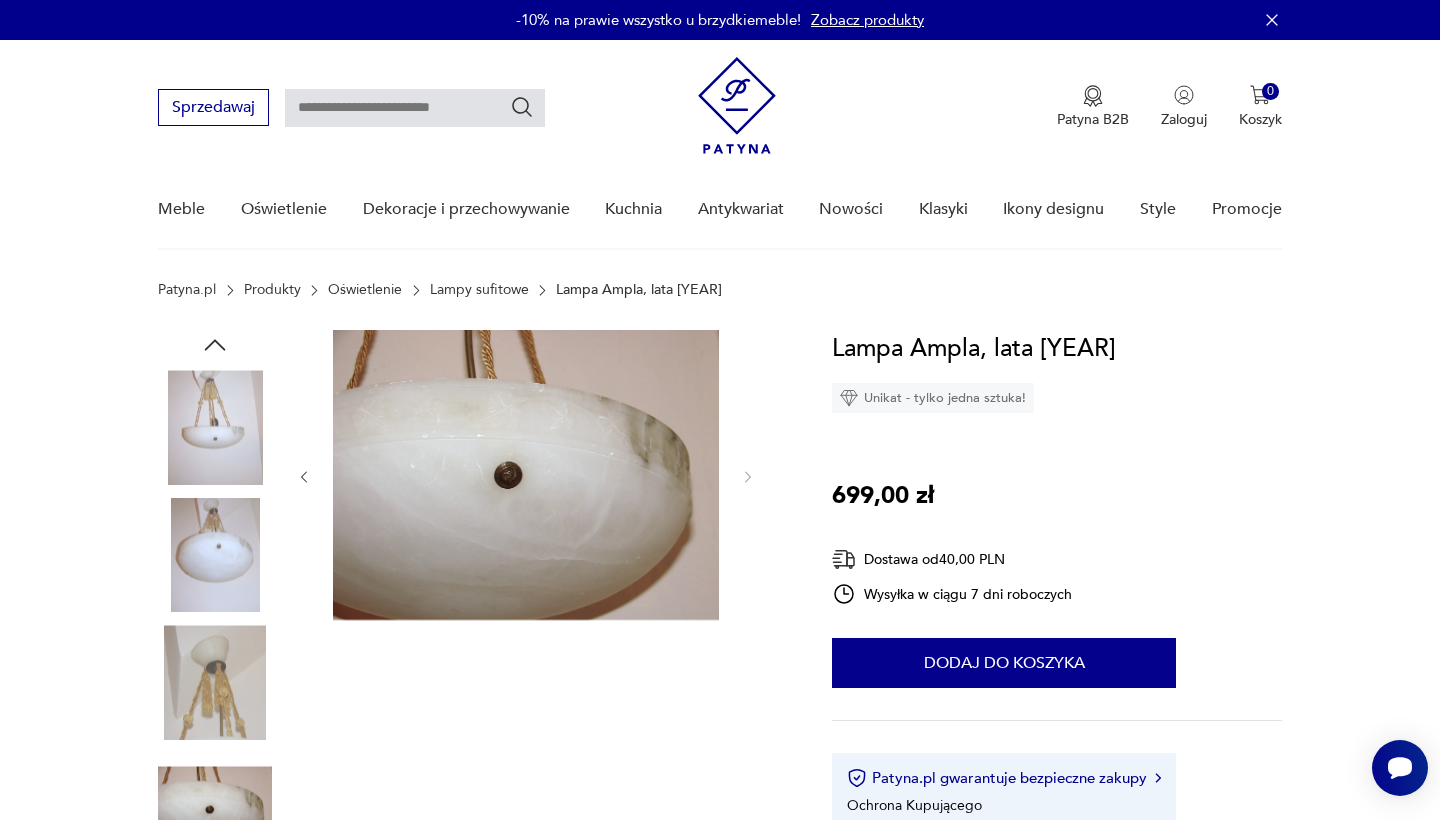 scroll, scrollTop: 0, scrollLeft: 0, axis: both 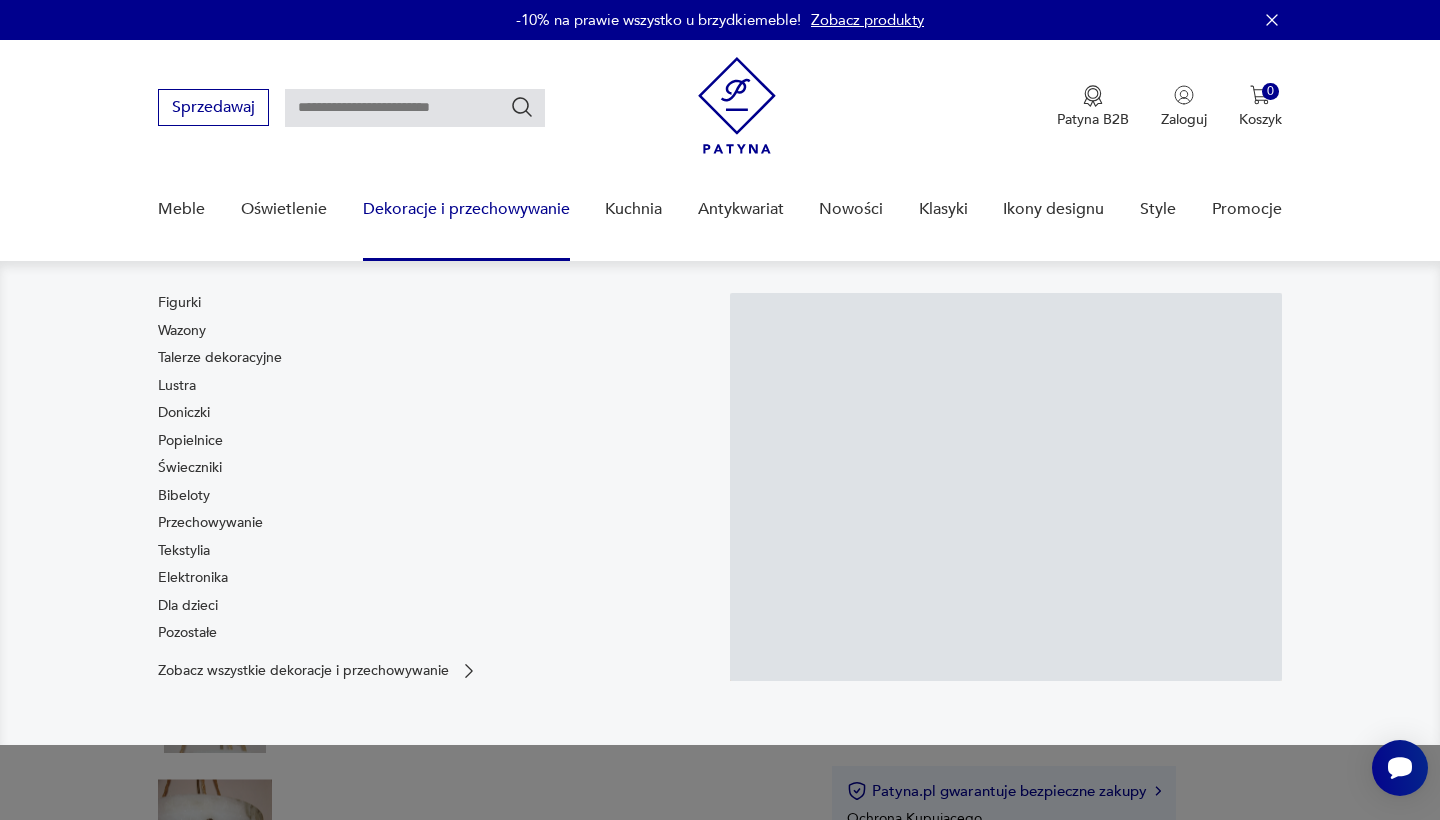 click on "Figurki Wazony Talerze dekoracyjne Lustra Doniczki Popielnice Świeczniki Bibeloty Przechowywanie Tekstylia Elektronika Dla dzieci Pozostałe Zobacz wszystkie dekoracje i przechowywanie" at bounding box center [720, 503] 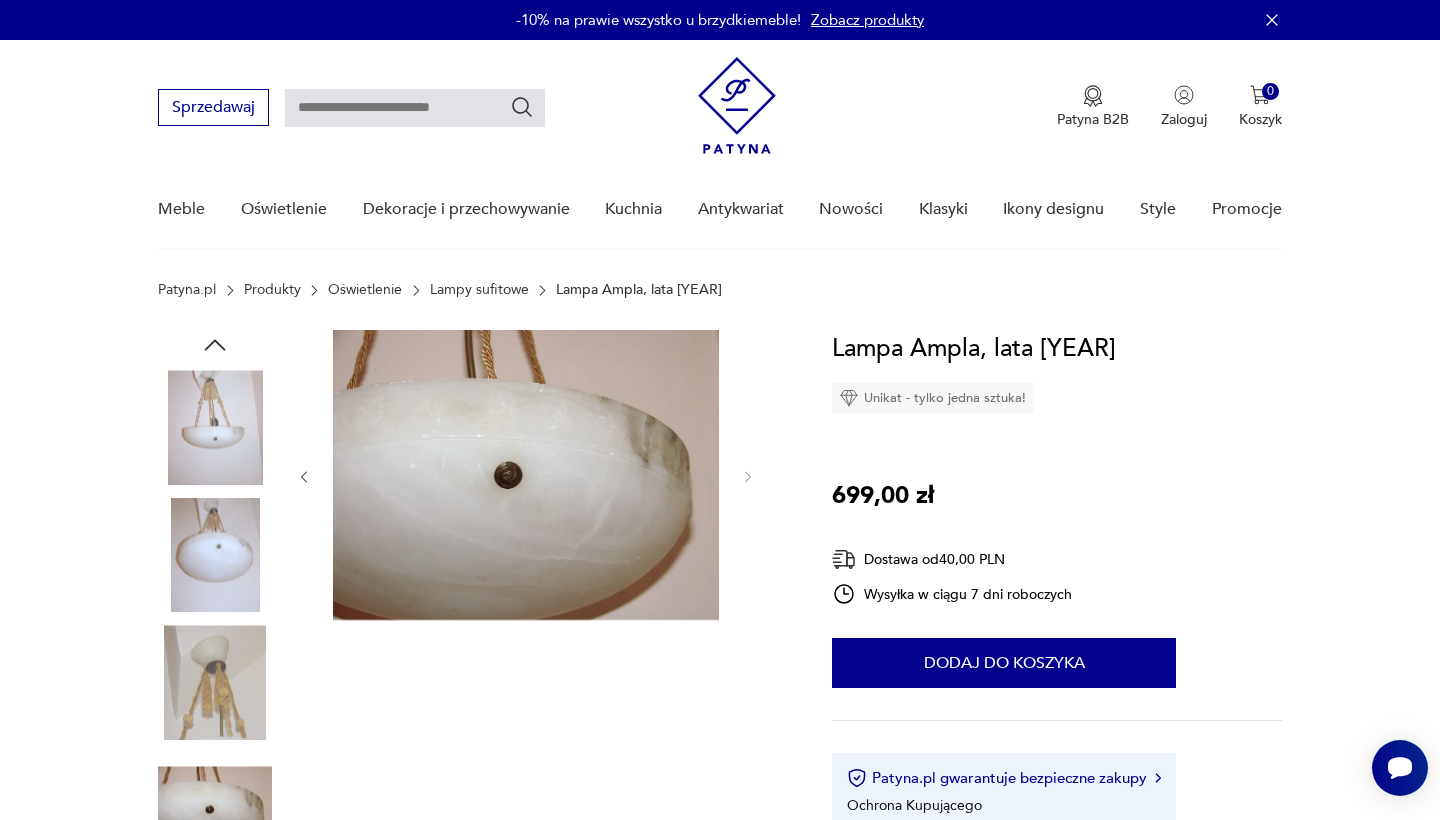 click on "Lampy sufitowe" at bounding box center [479, 290] 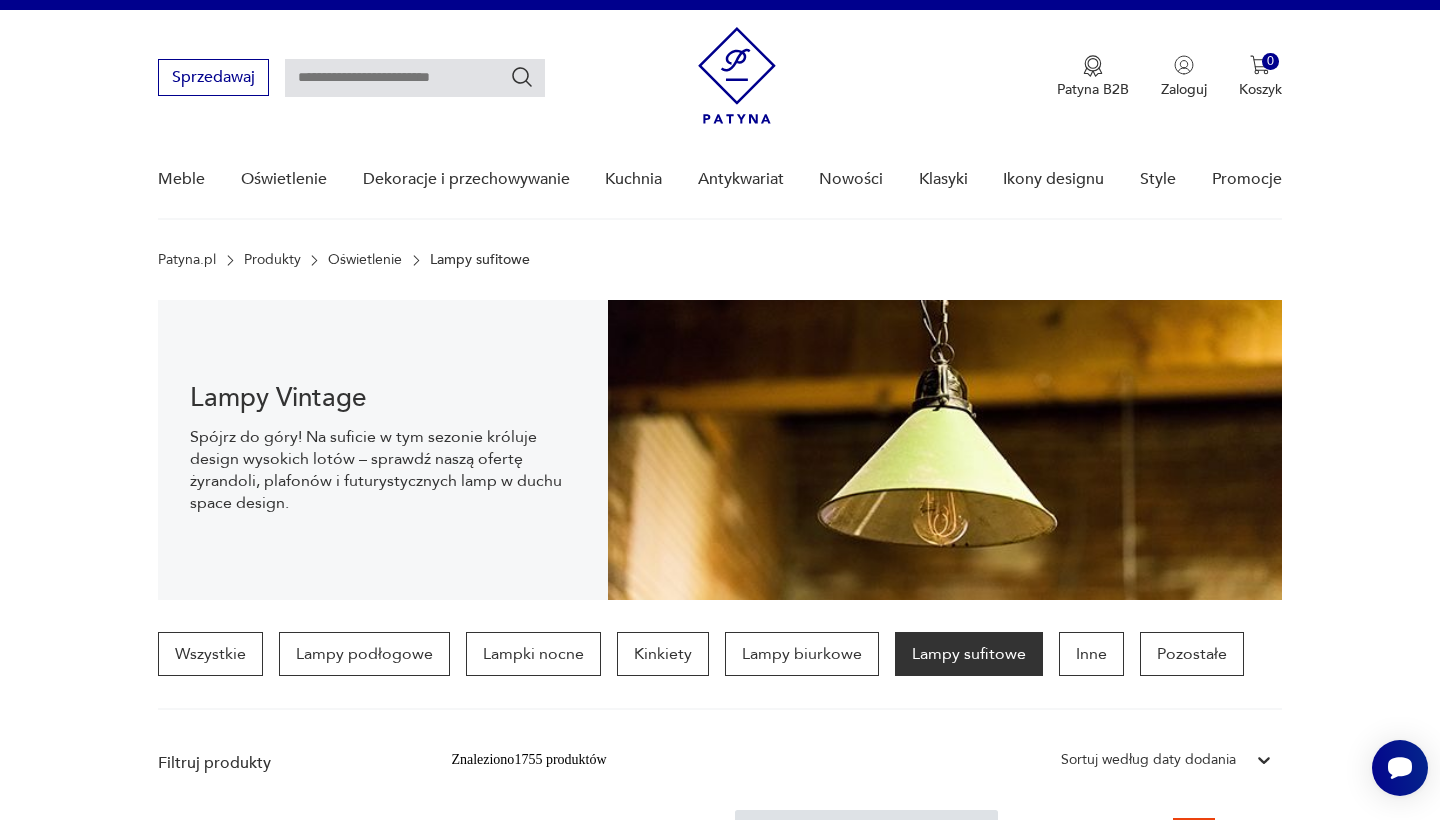 scroll, scrollTop: 0, scrollLeft: 0, axis: both 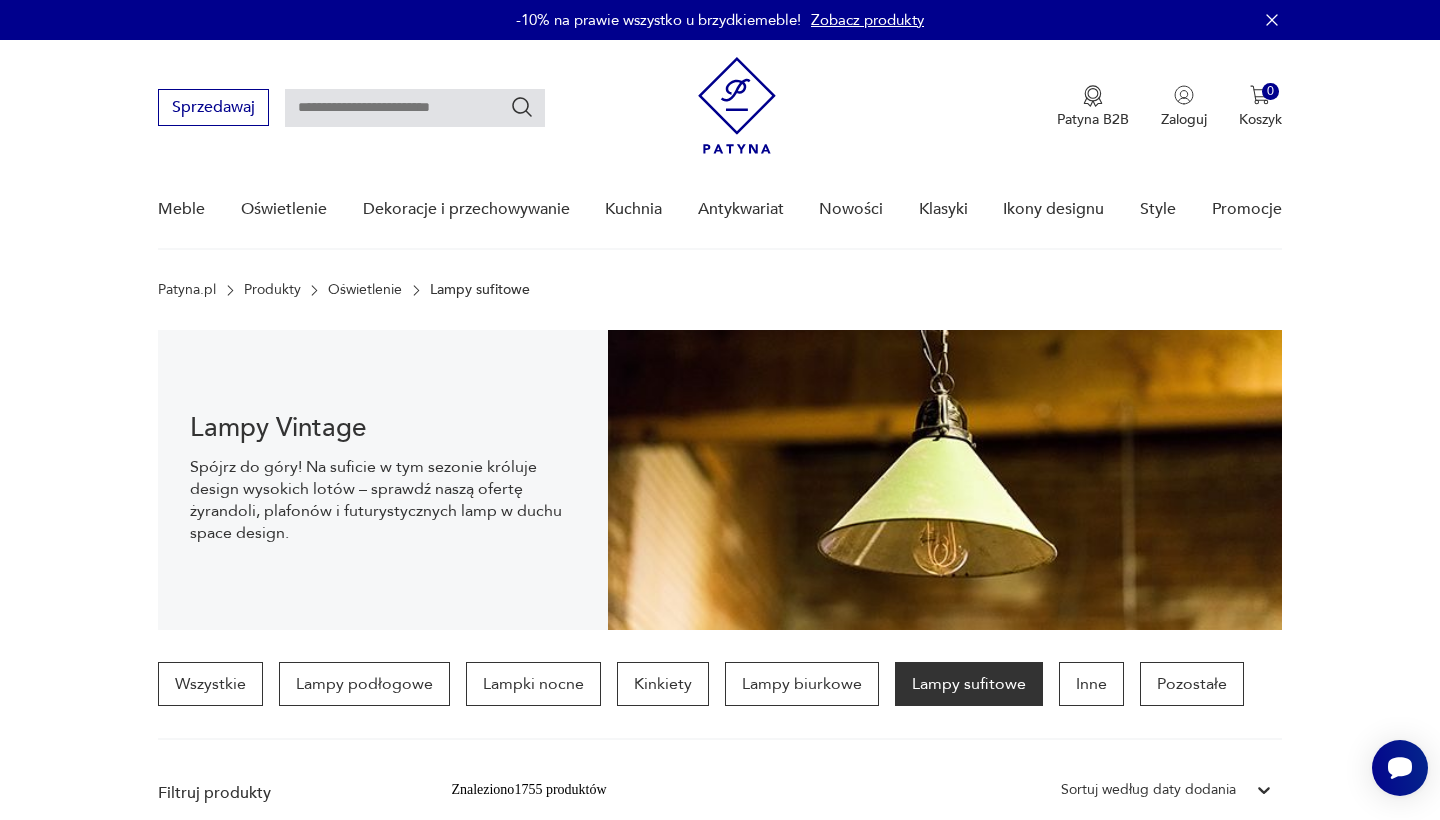 click at bounding box center [415, 108] 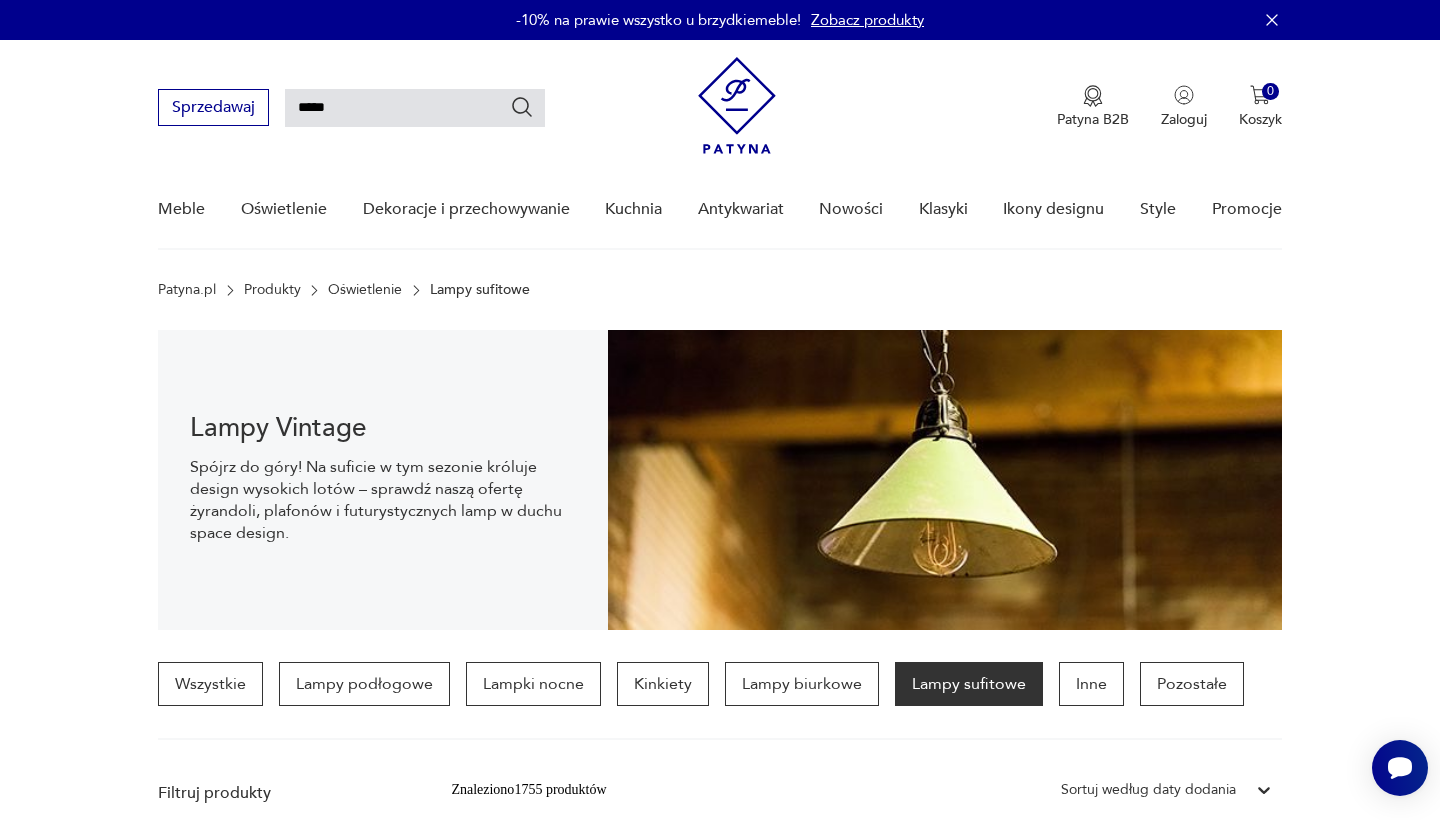 type on "*****" 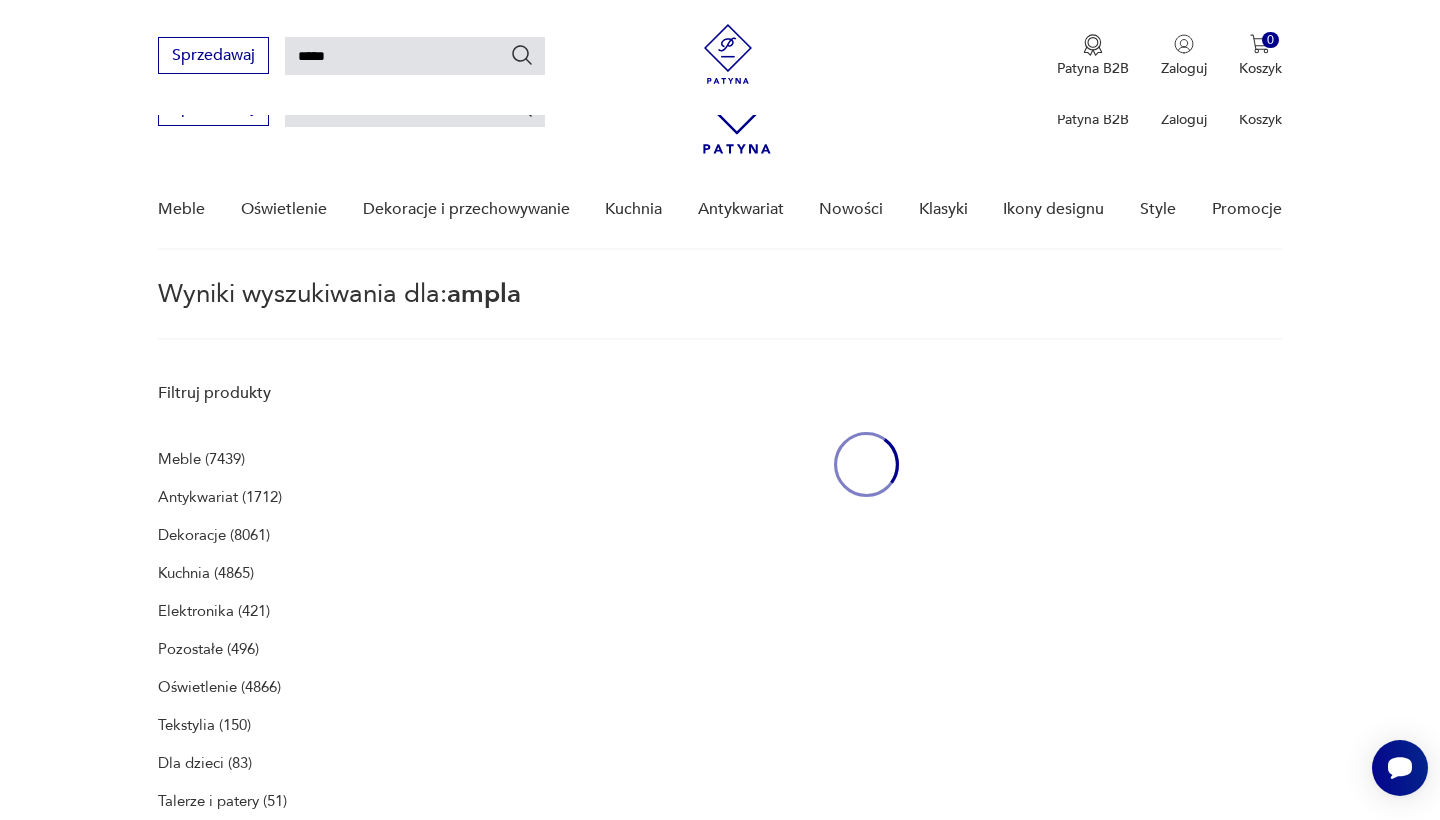 scroll, scrollTop: 260, scrollLeft: 0, axis: vertical 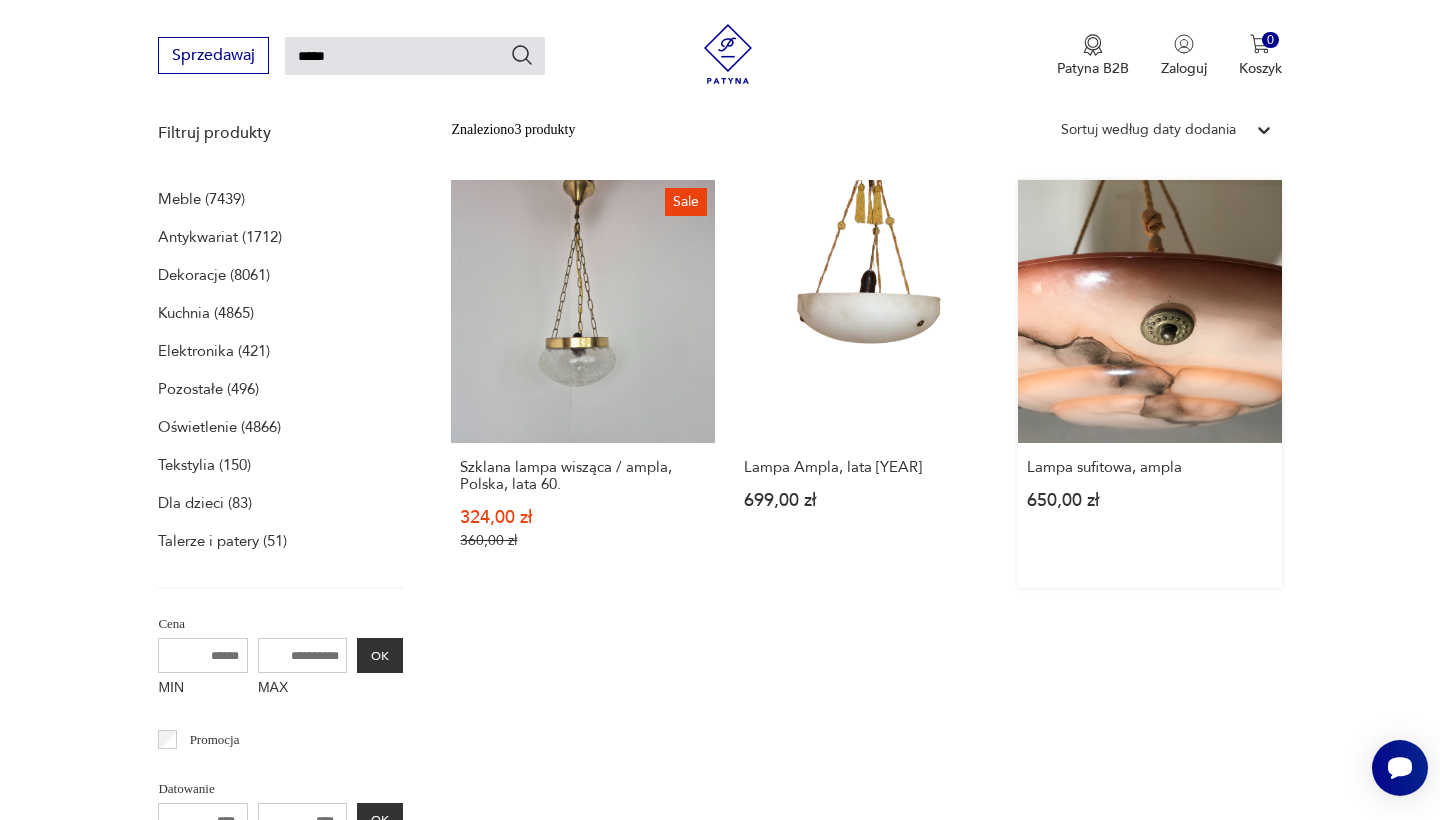 click on "Lampa sufitowa, ampla 650,00 zł" at bounding box center (1149, 384) 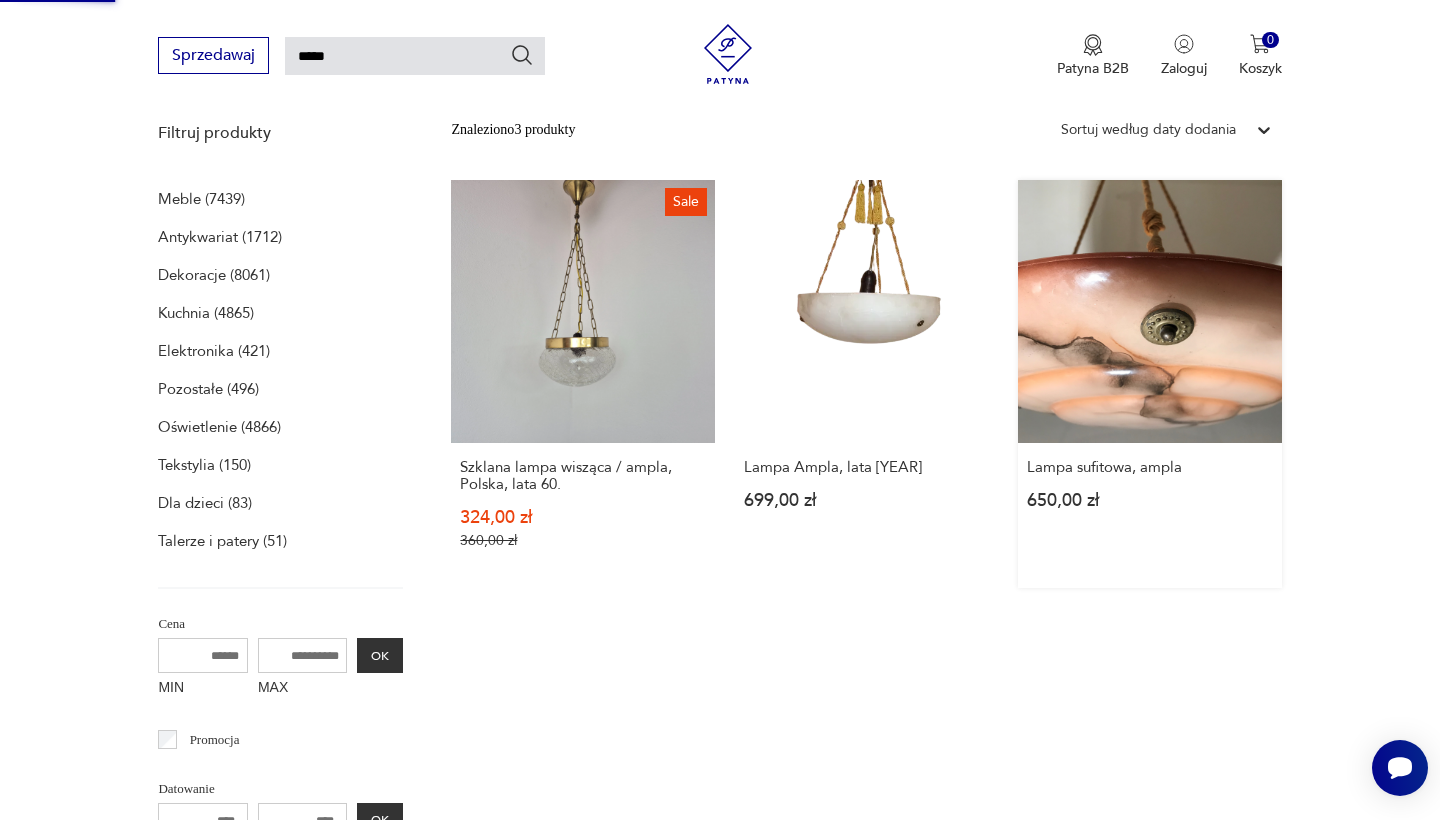 scroll, scrollTop: 136, scrollLeft: 0, axis: vertical 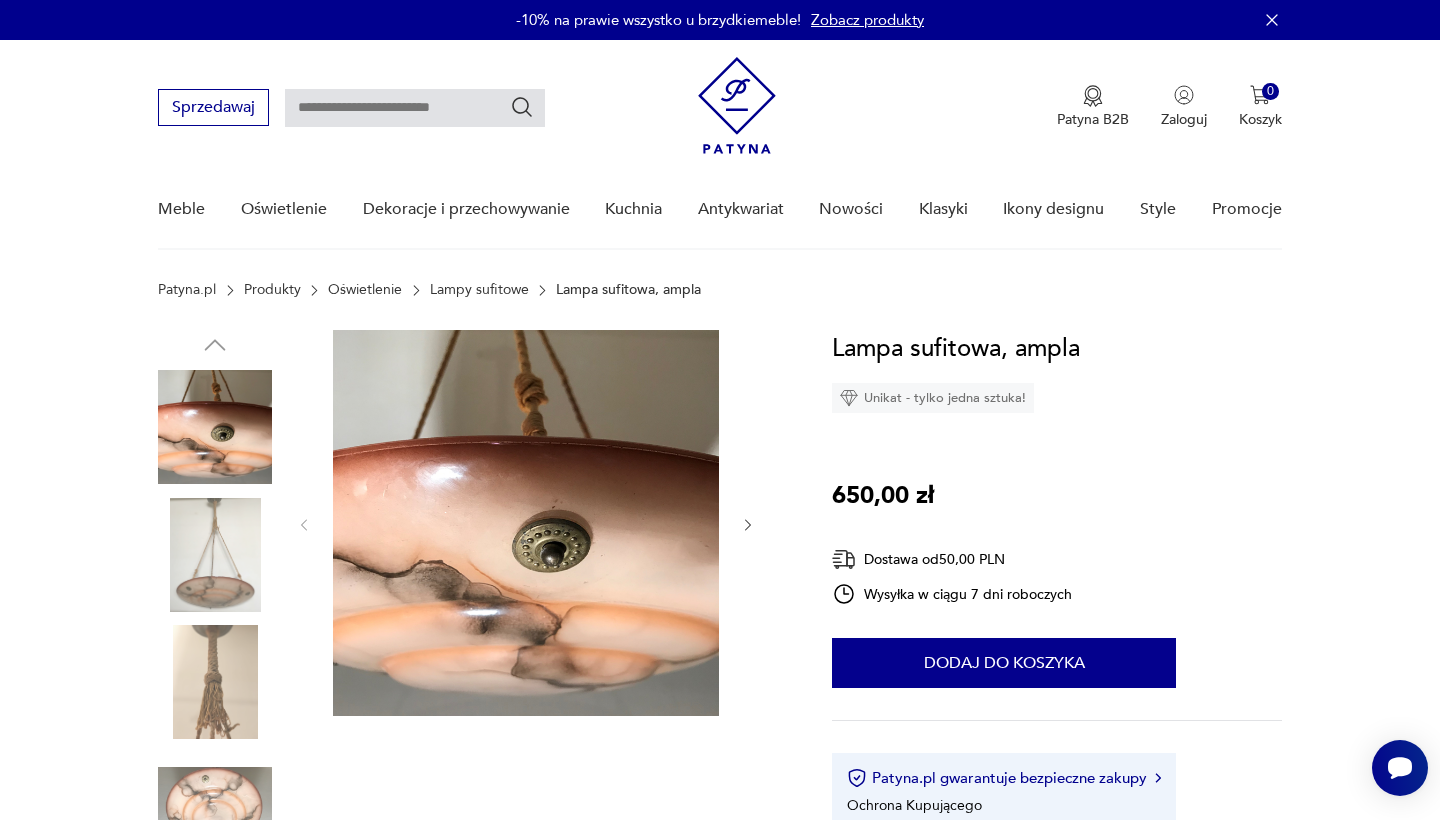 click at bounding box center (215, 555) 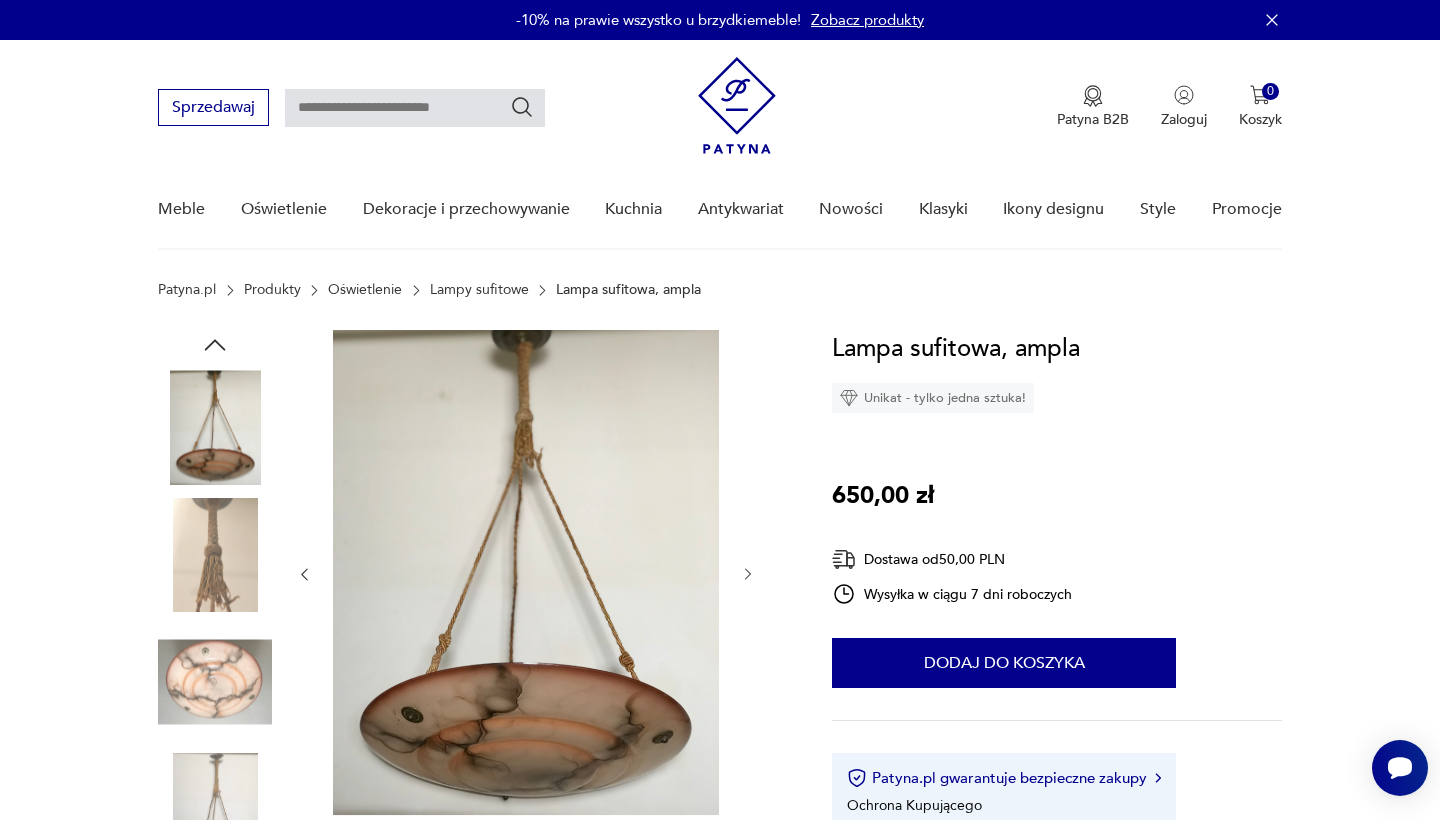 click at bounding box center [0, 0] 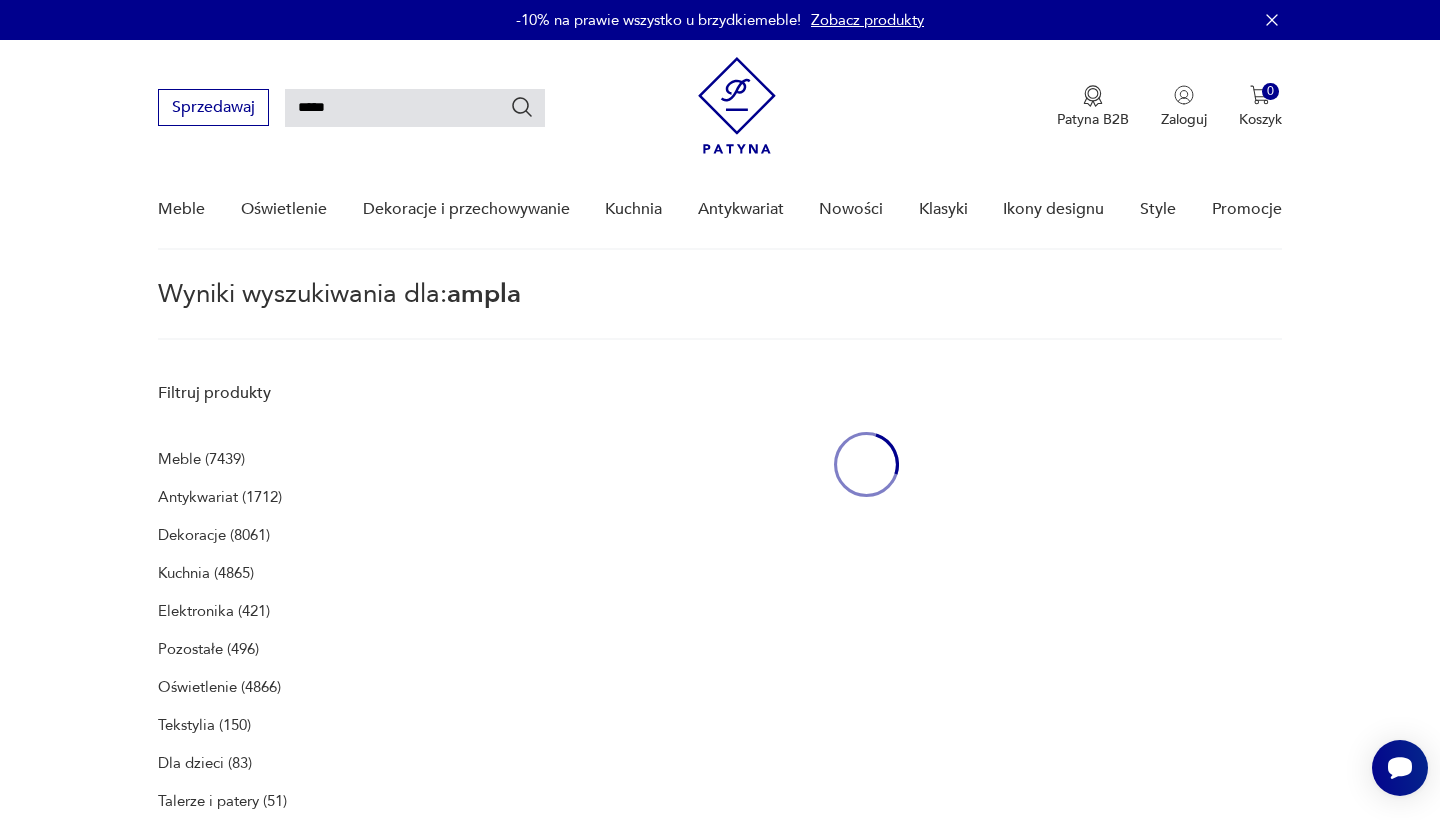 scroll, scrollTop: 260, scrollLeft: 0, axis: vertical 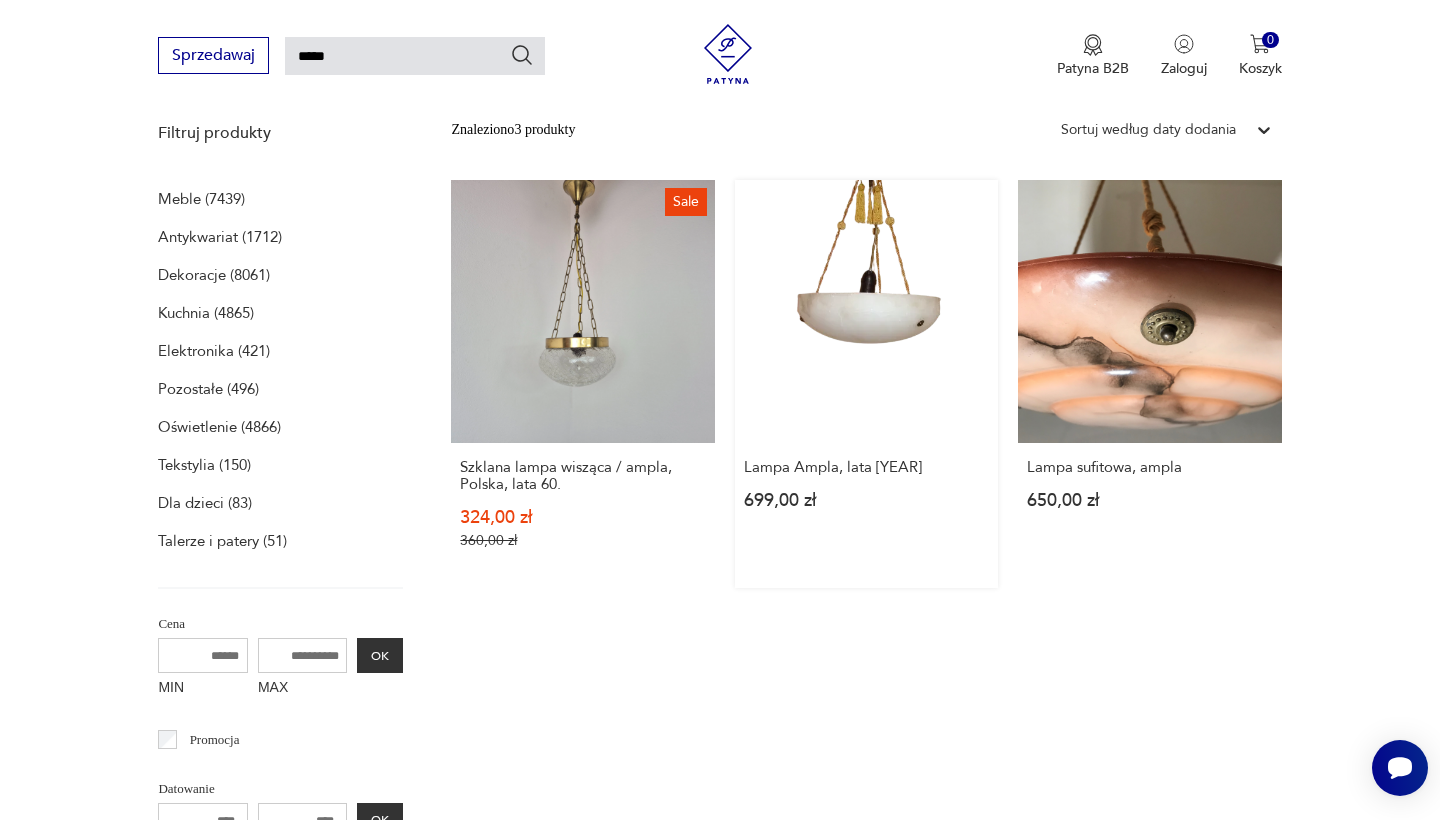 click on "Lampa Ampla, lata [YEAR] 699,00 zł" at bounding box center [866, 384] 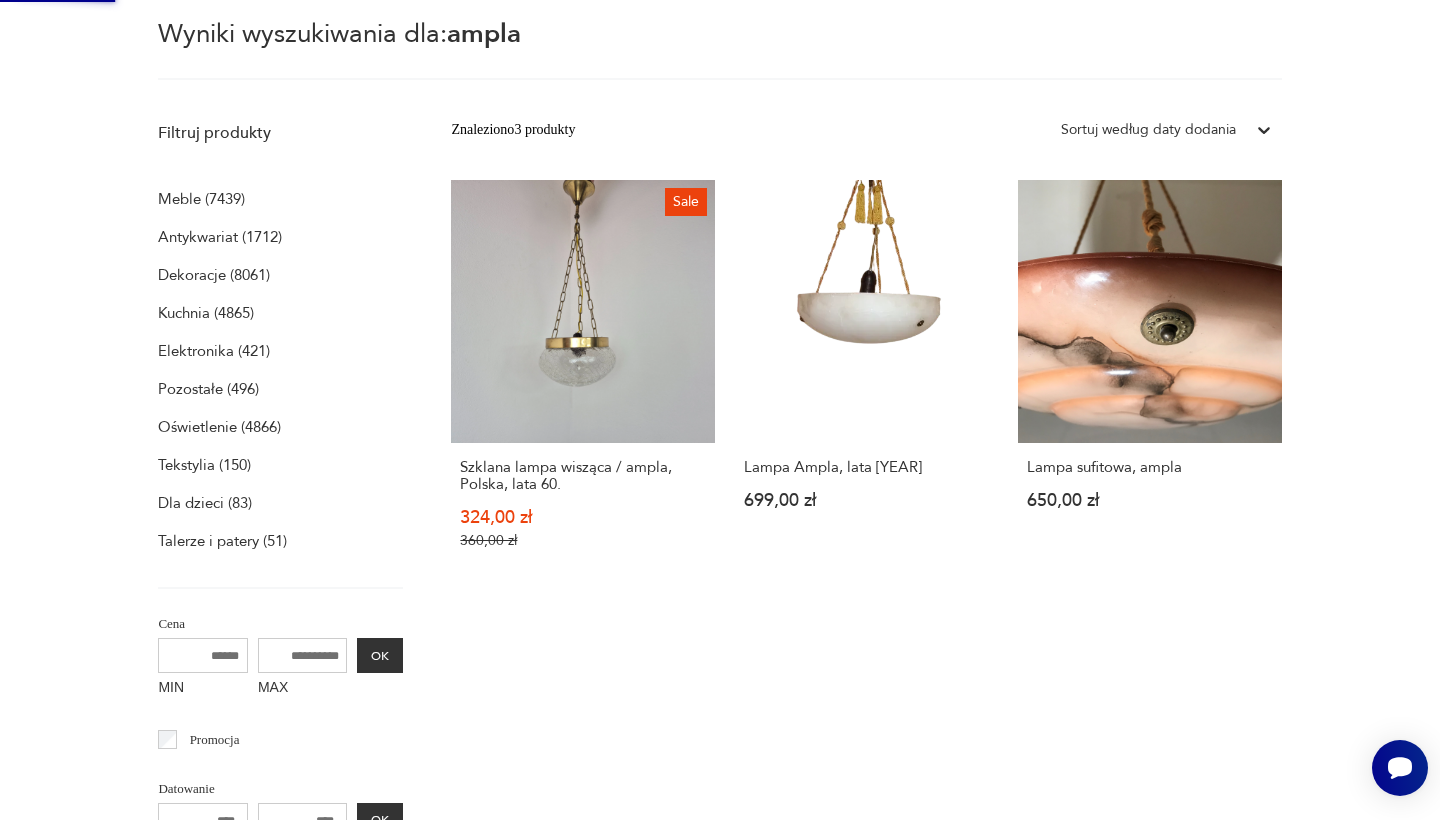 scroll, scrollTop: 0, scrollLeft: 0, axis: both 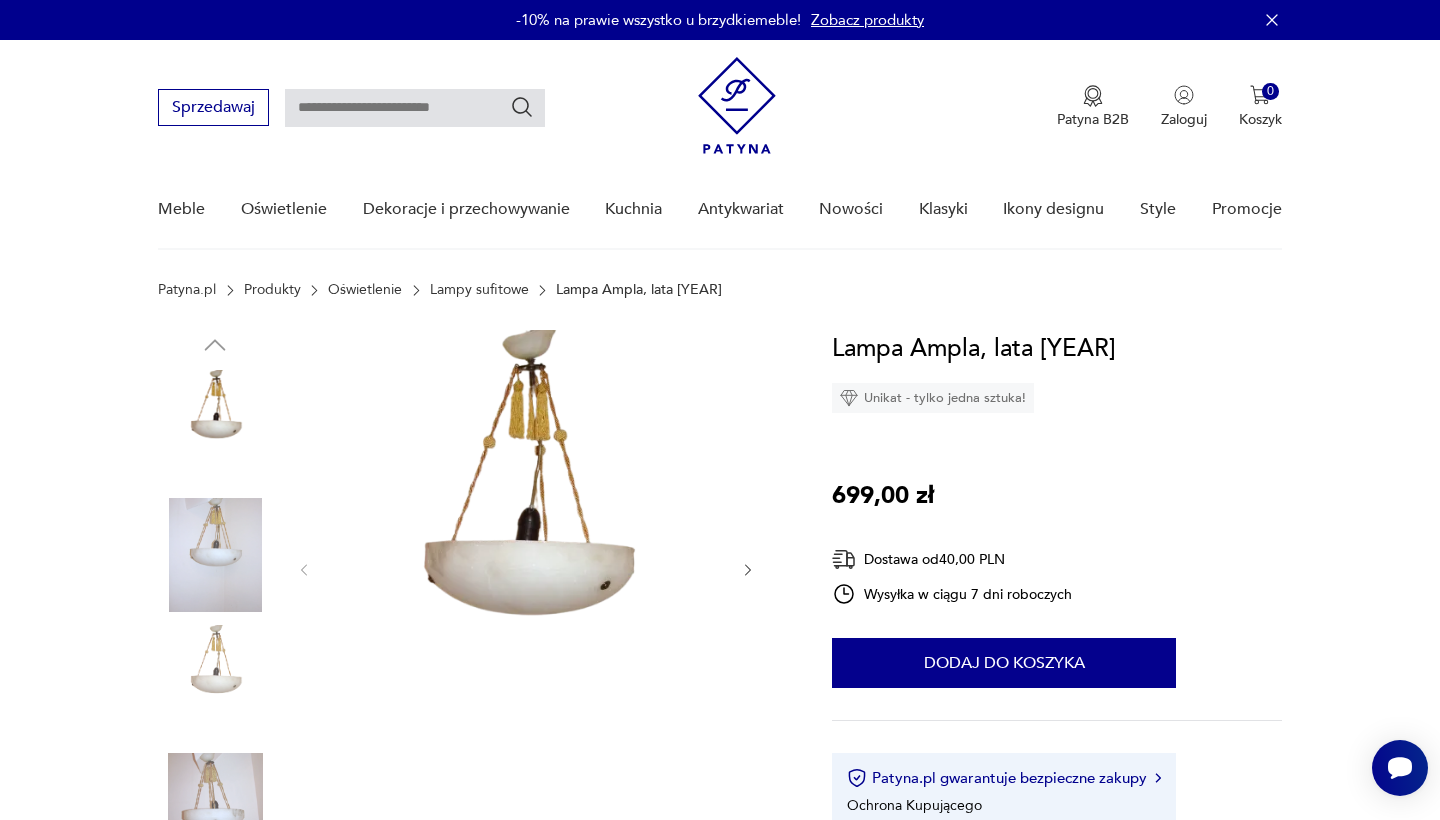 click at bounding box center [215, 555] 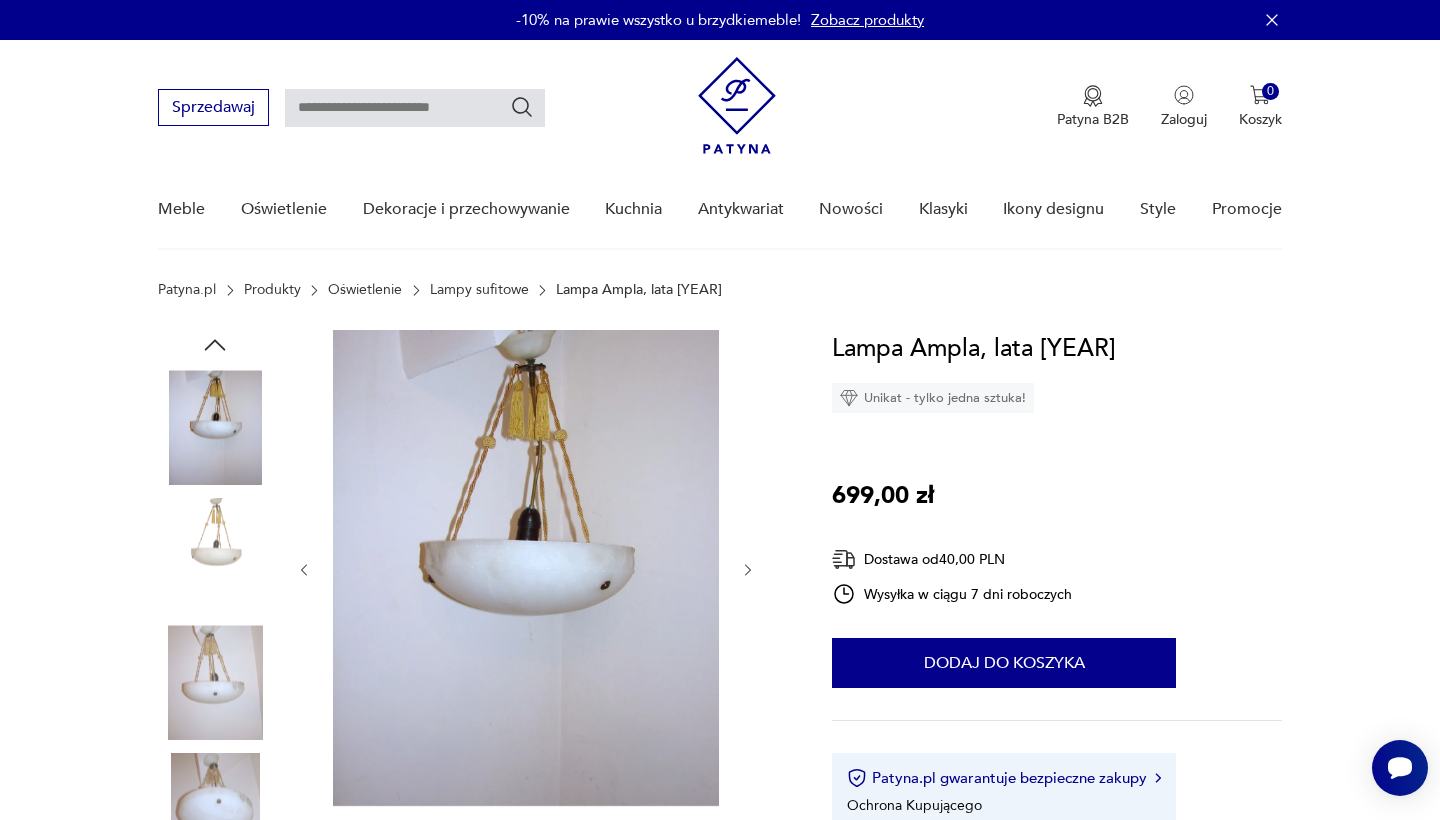 click at bounding box center [526, 568] 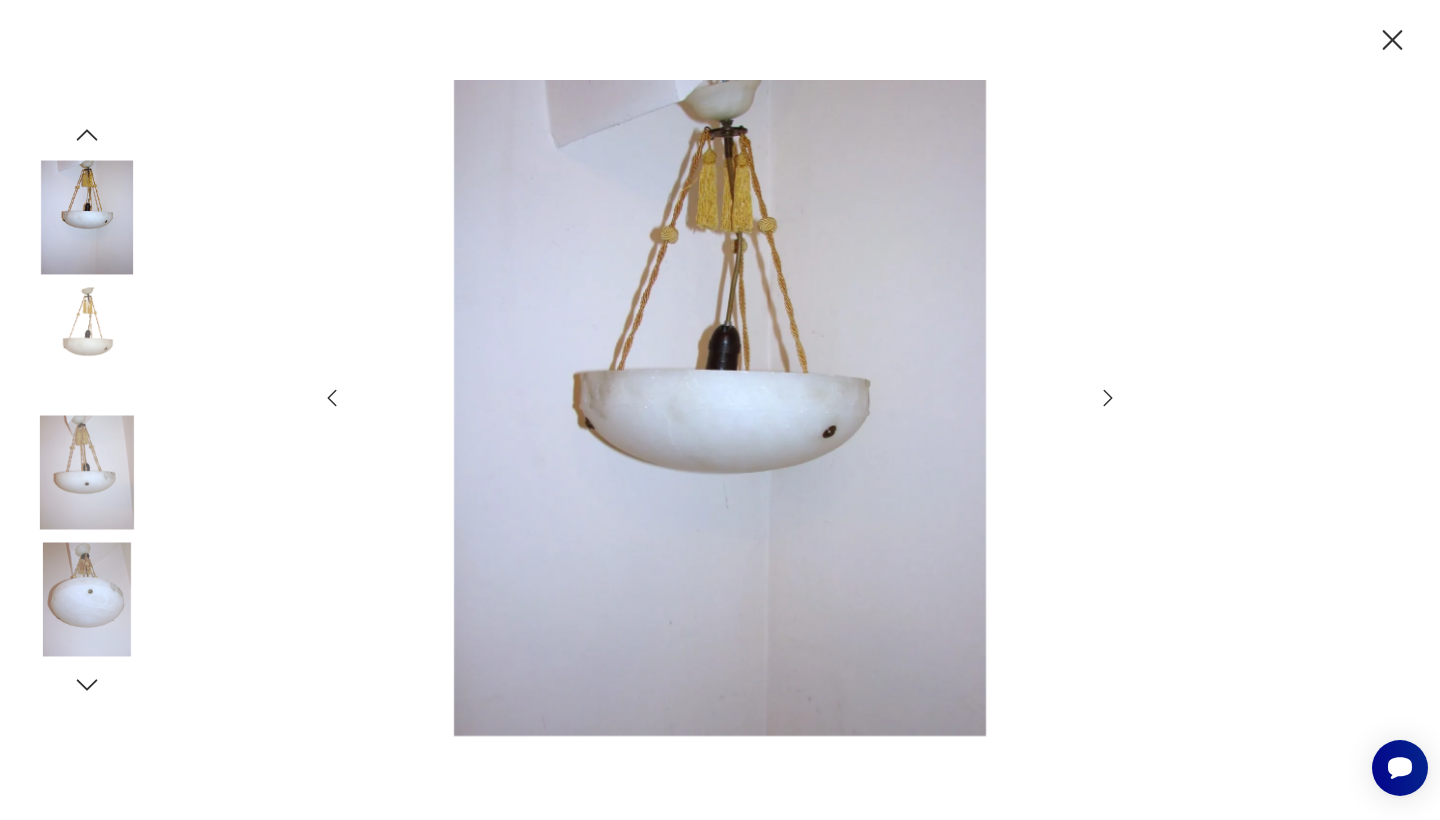 click at bounding box center (1108, 398) 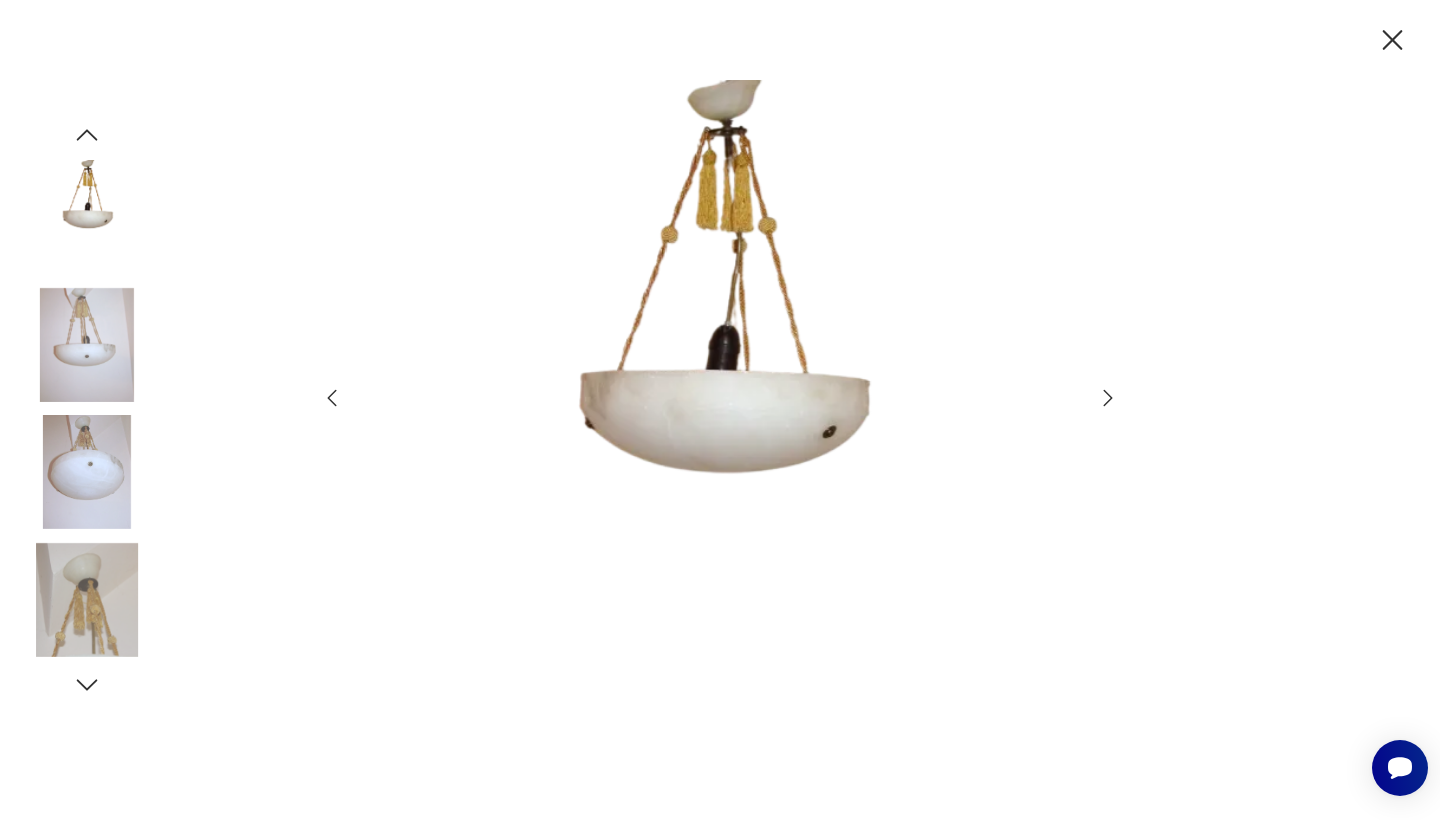 click at bounding box center [1108, 398] 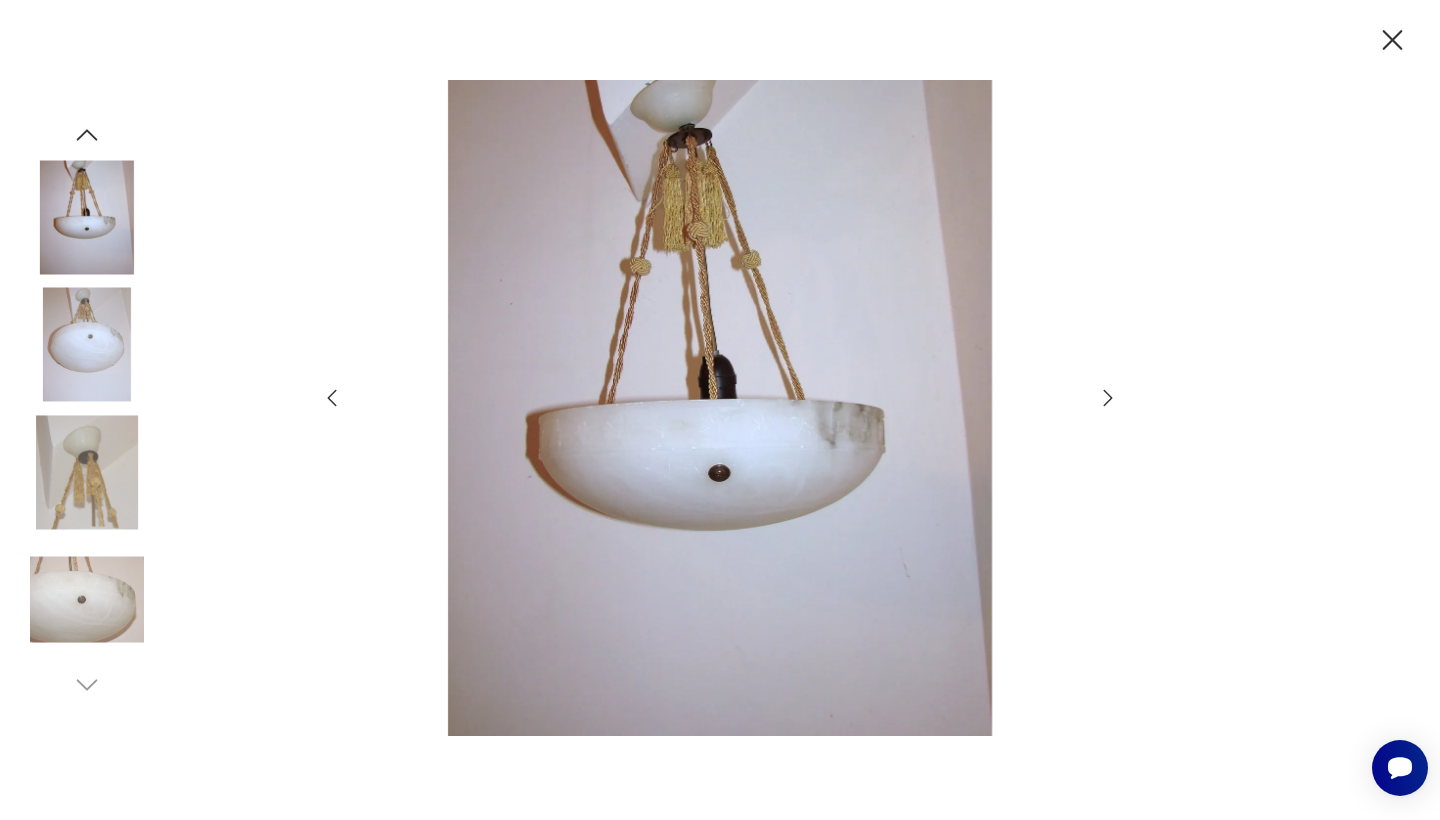 click at bounding box center [1108, 398] 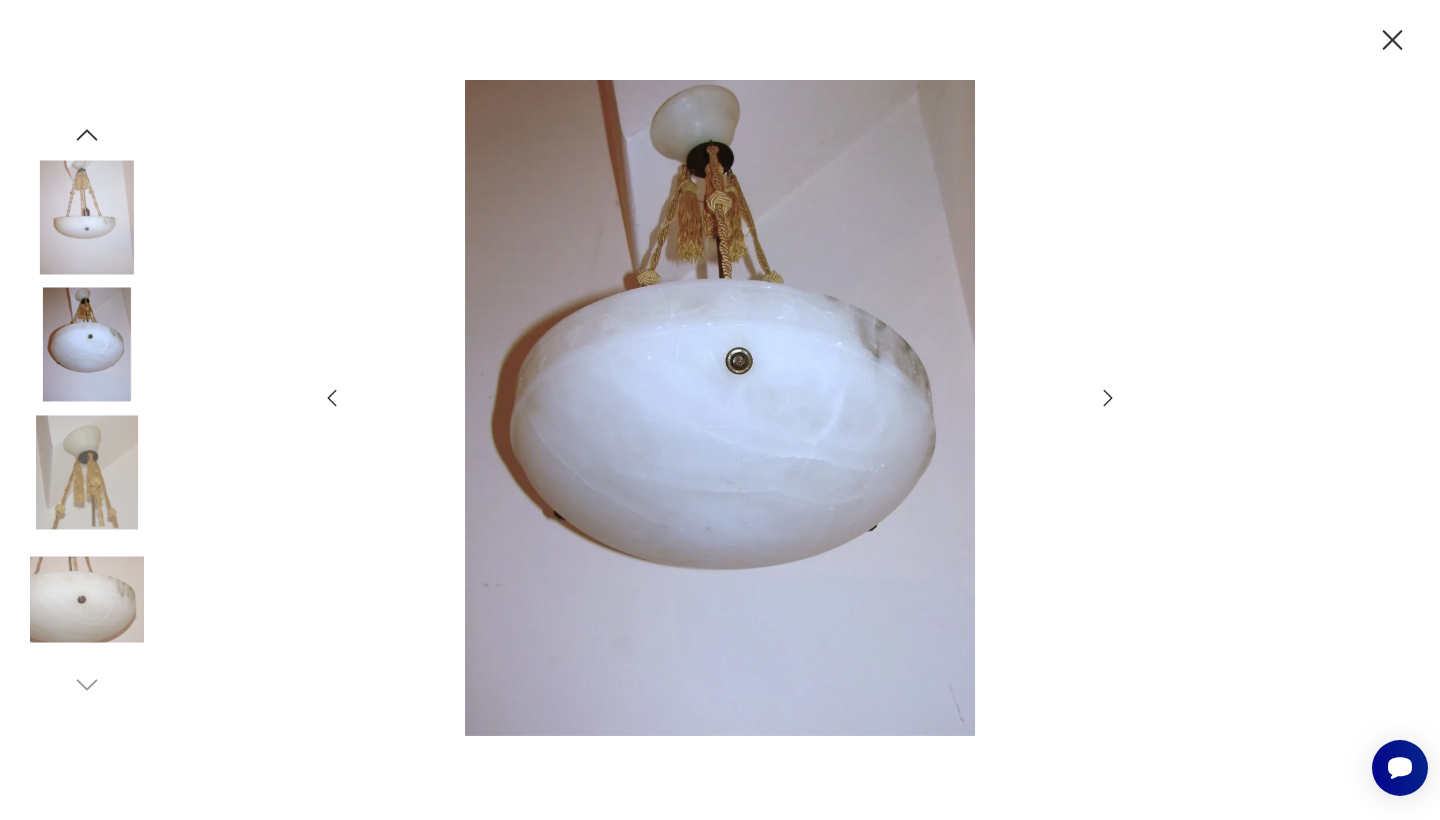 click at bounding box center [1108, 398] 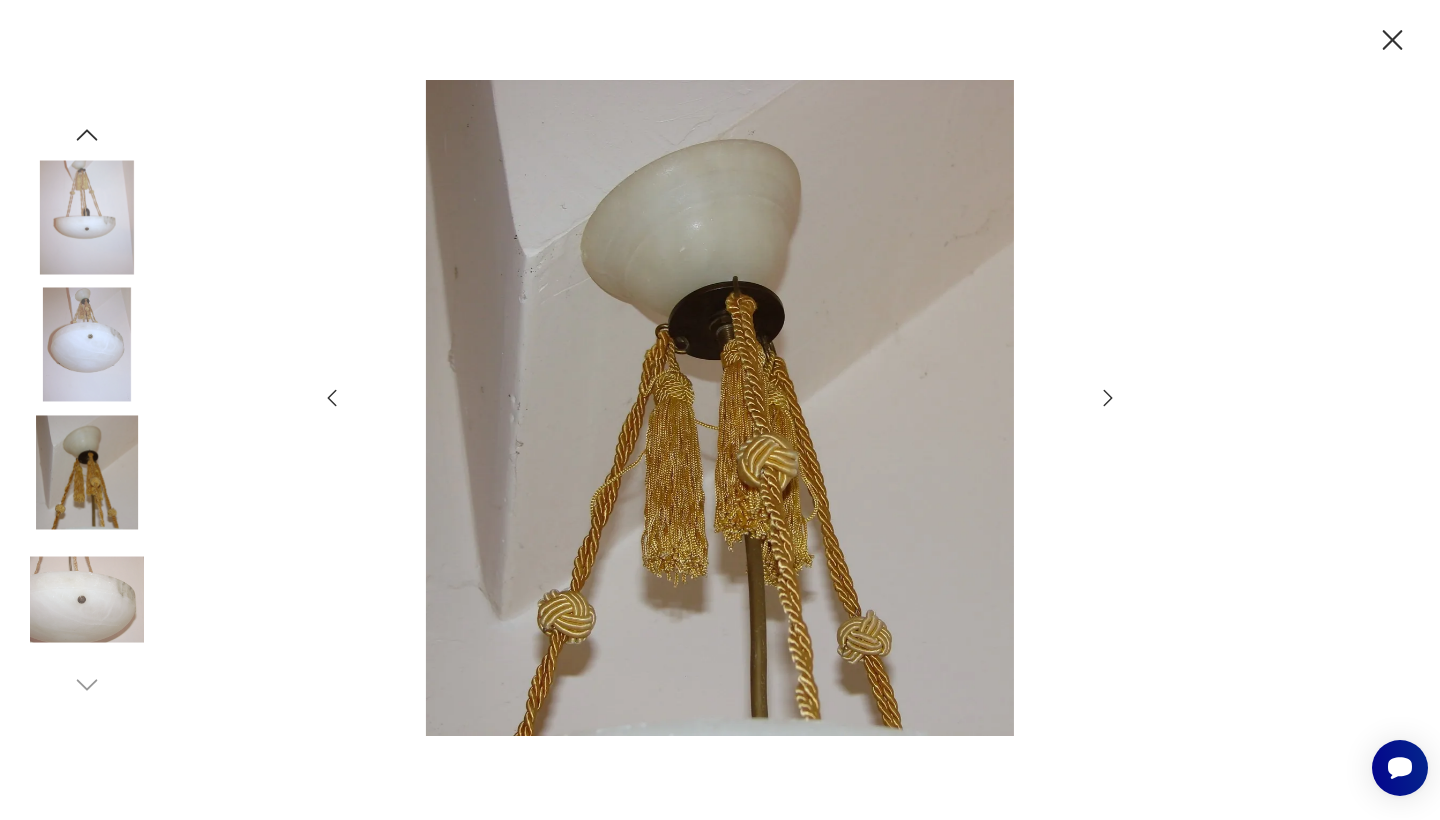 click at bounding box center [1108, 398] 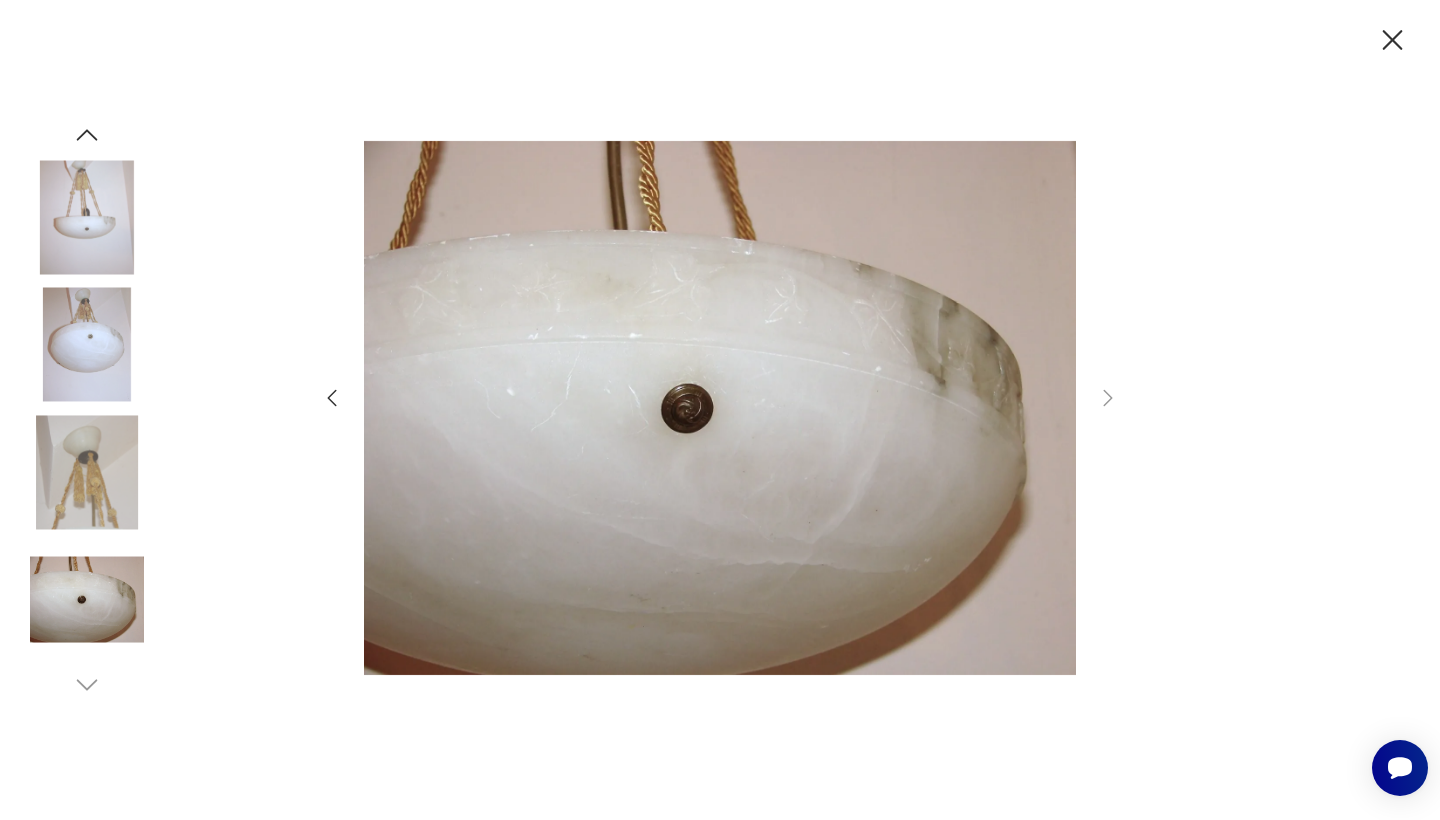 click at bounding box center (1393, 40) 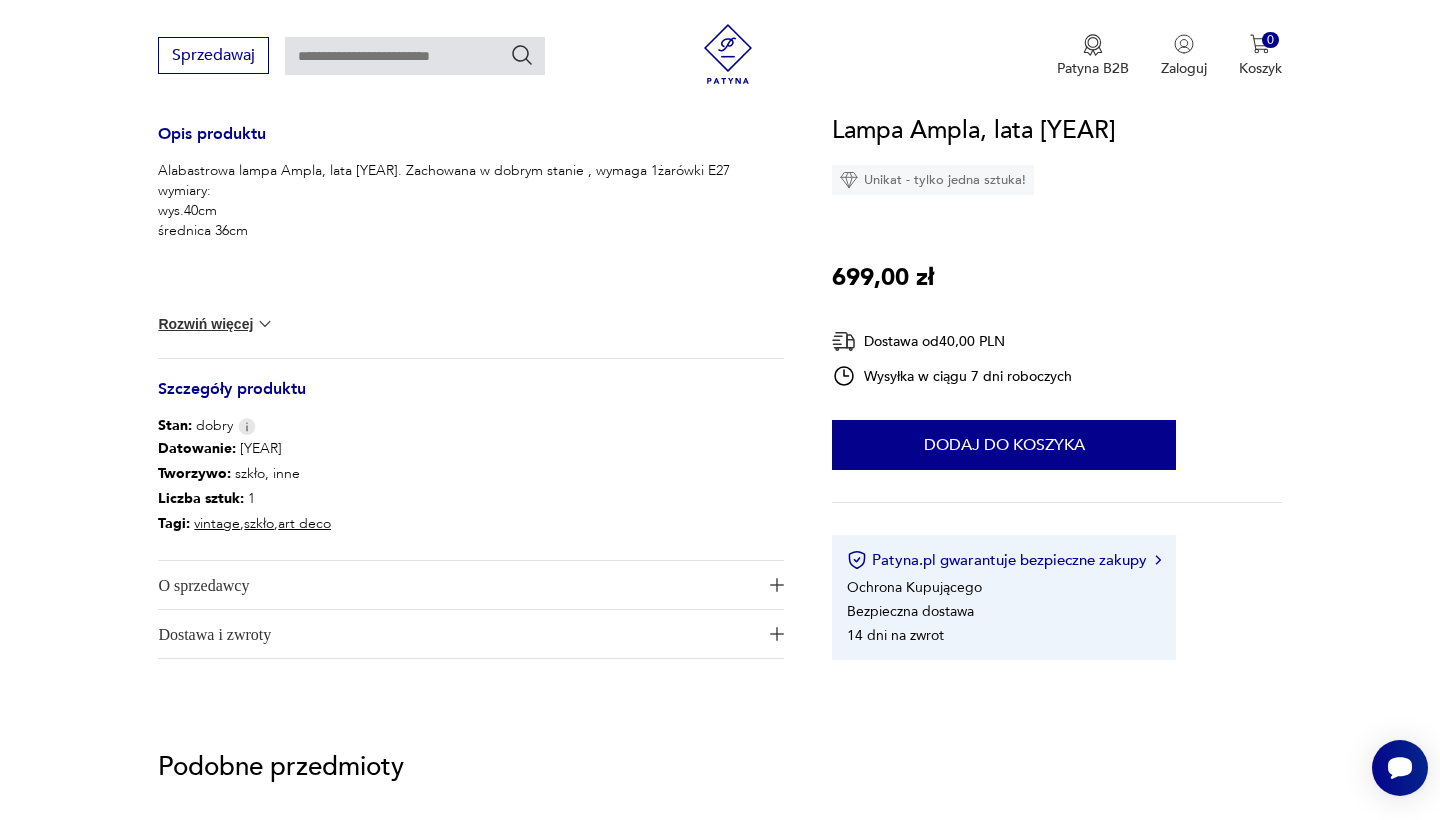 scroll, scrollTop: 822, scrollLeft: 0, axis: vertical 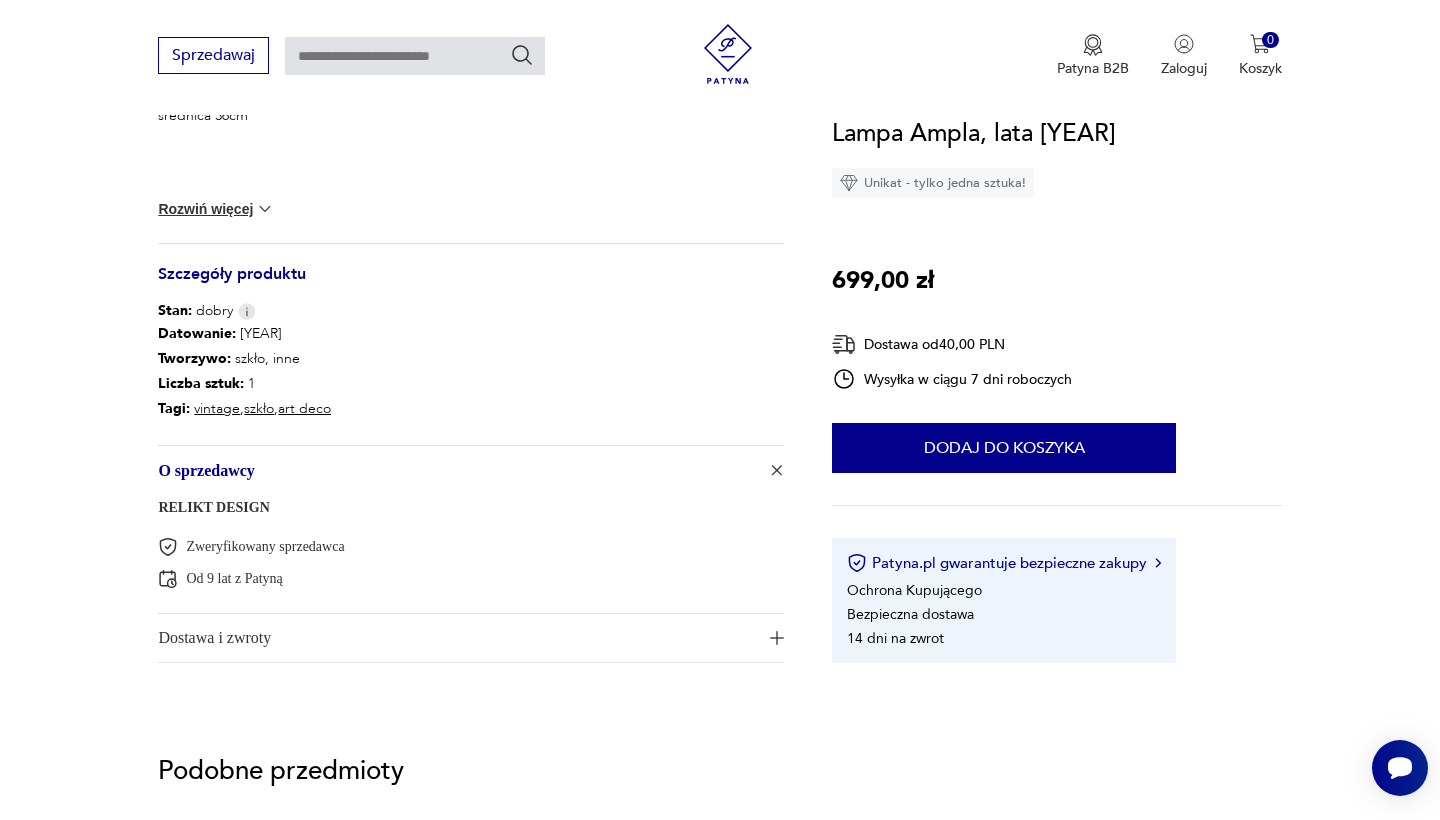 click at bounding box center (777, 638) 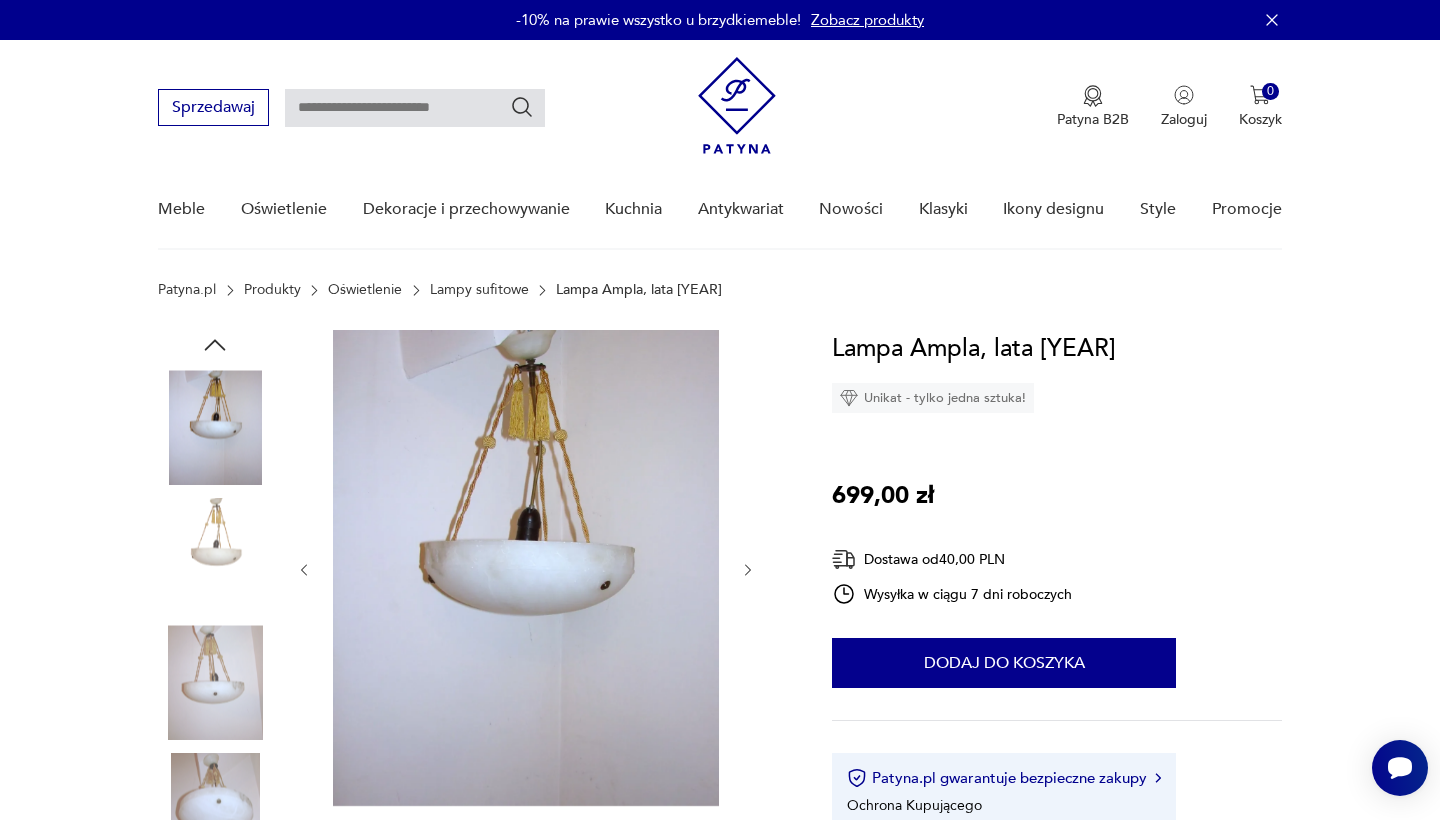scroll, scrollTop: 0, scrollLeft: 0, axis: both 